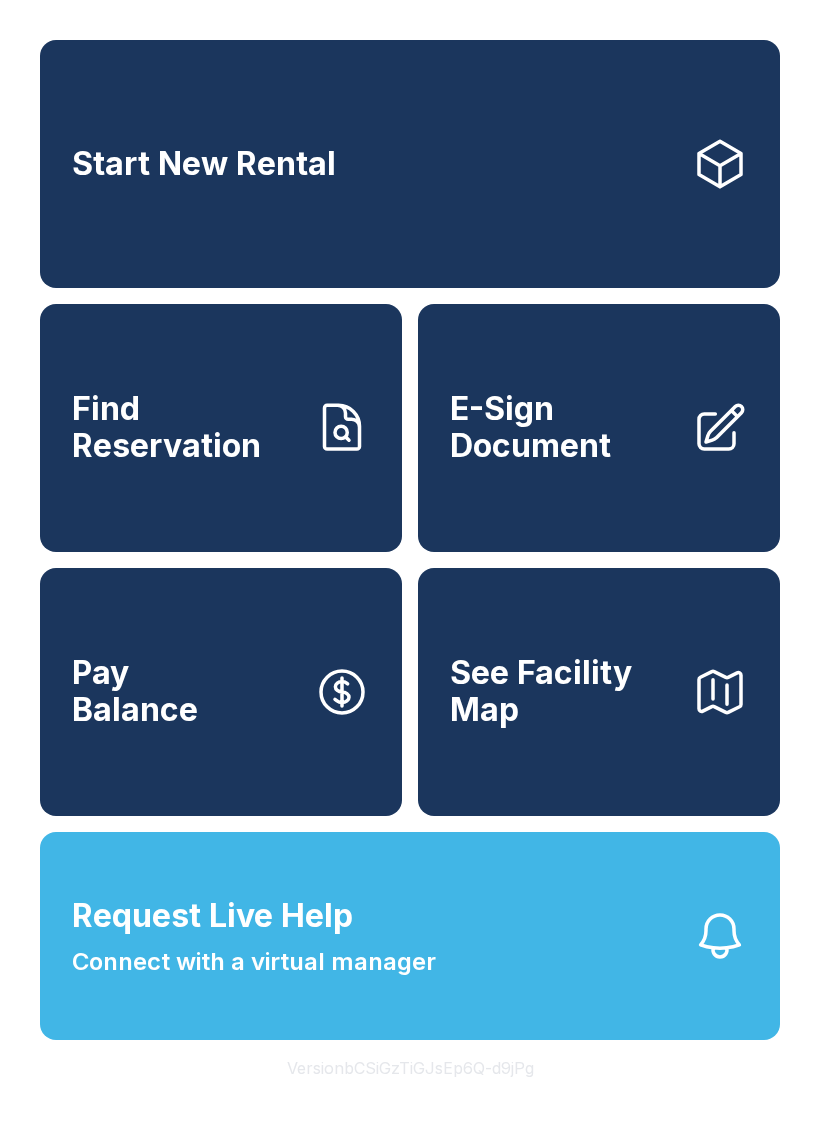 scroll, scrollTop: 0, scrollLeft: 0, axis: both 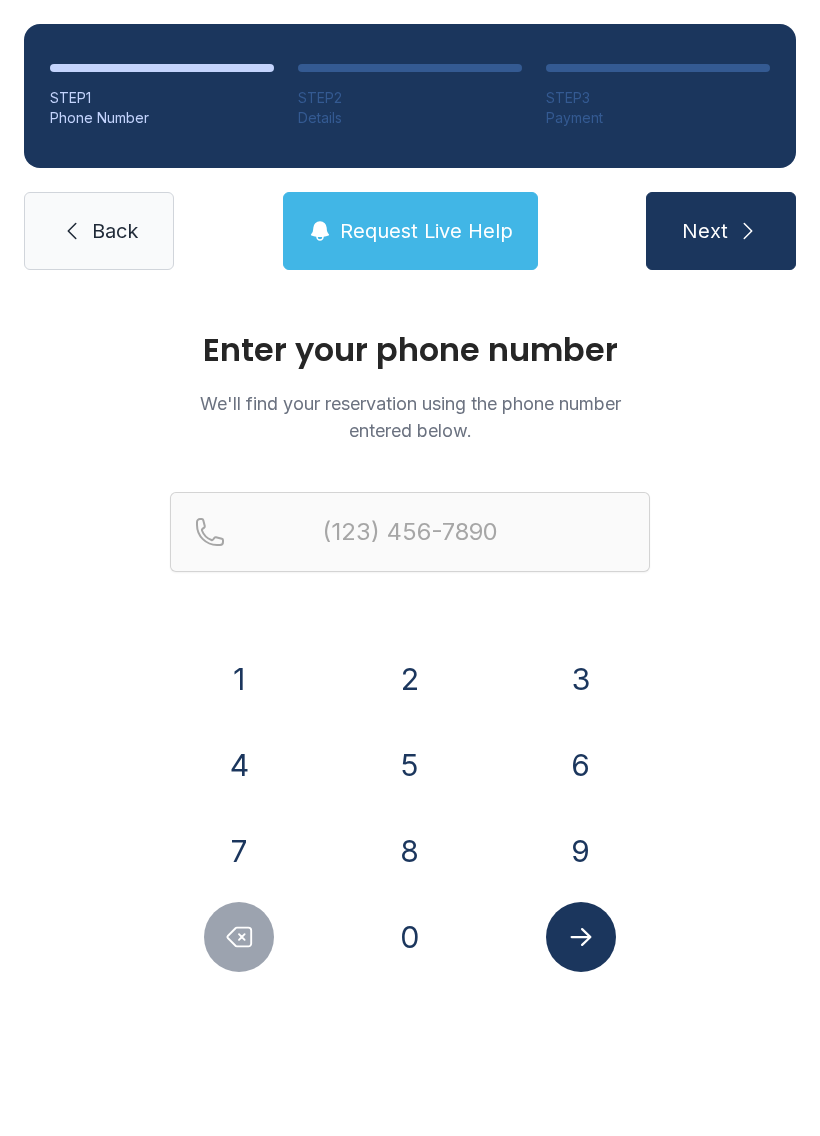 click on "8" at bounding box center (239, 679) 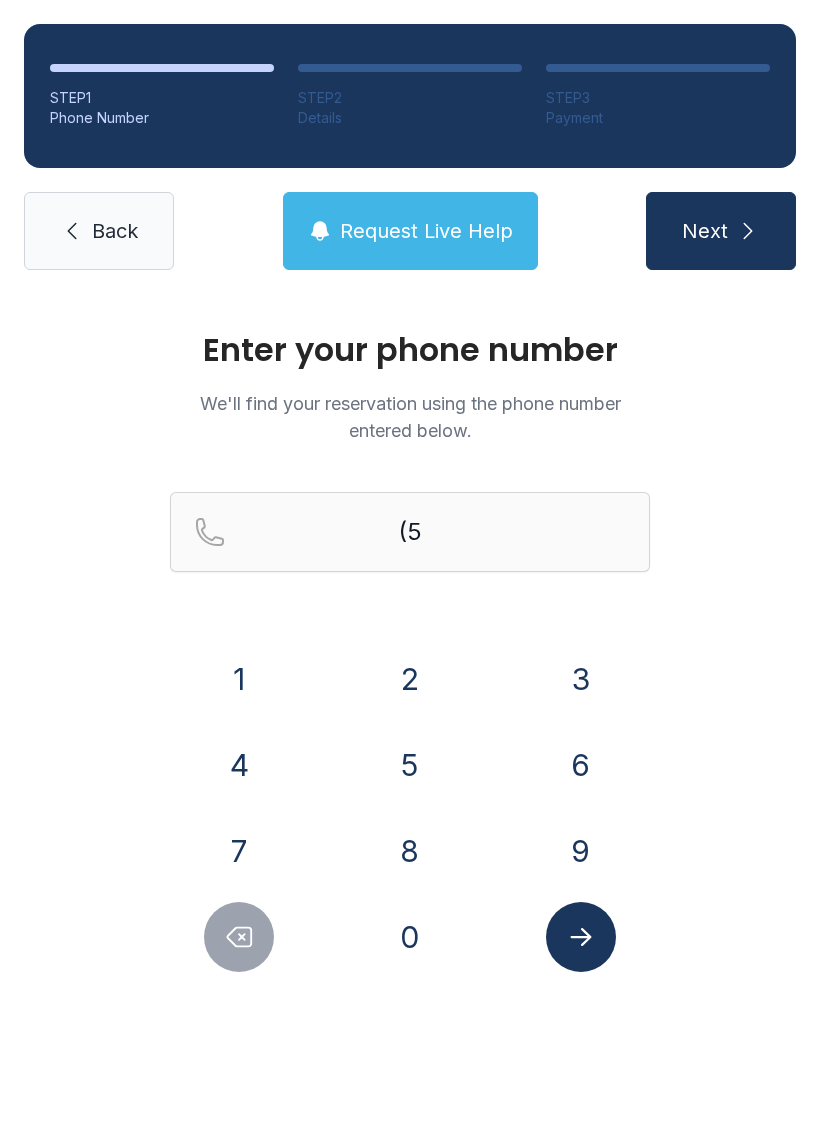click on "0" at bounding box center (239, 679) 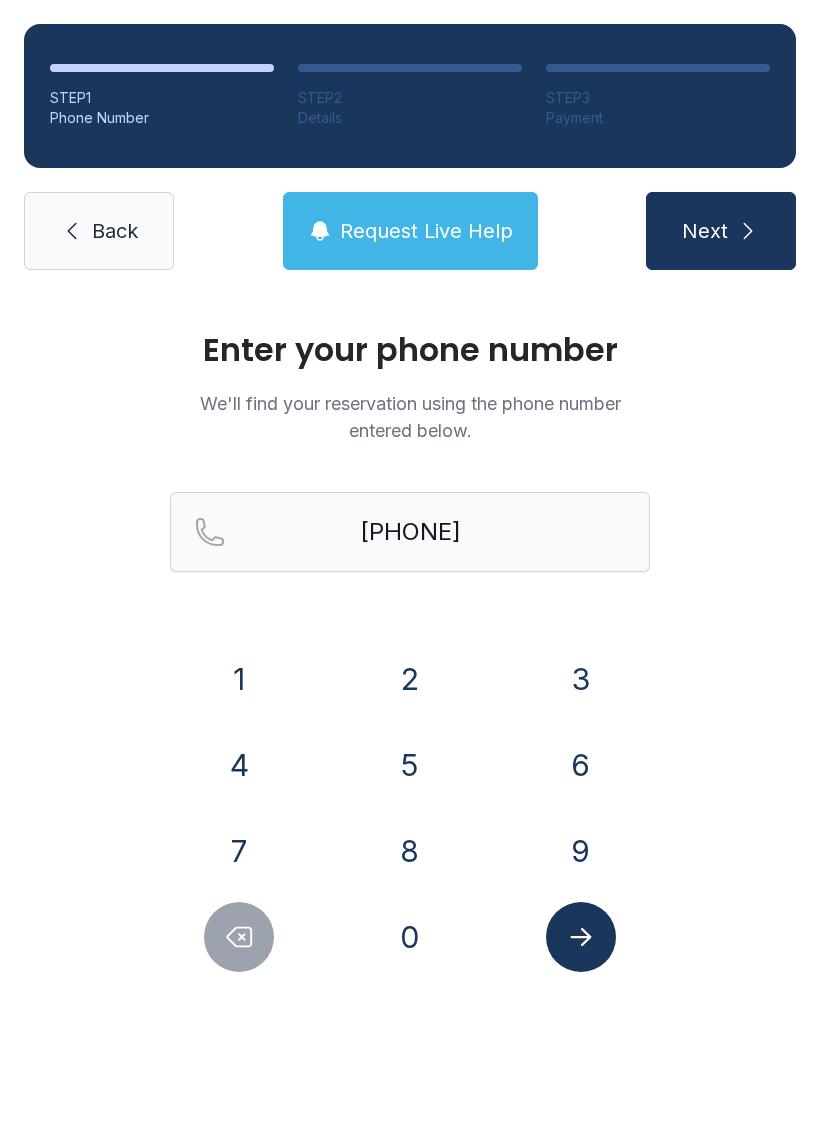 click on "3" at bounding box center [239, 679] 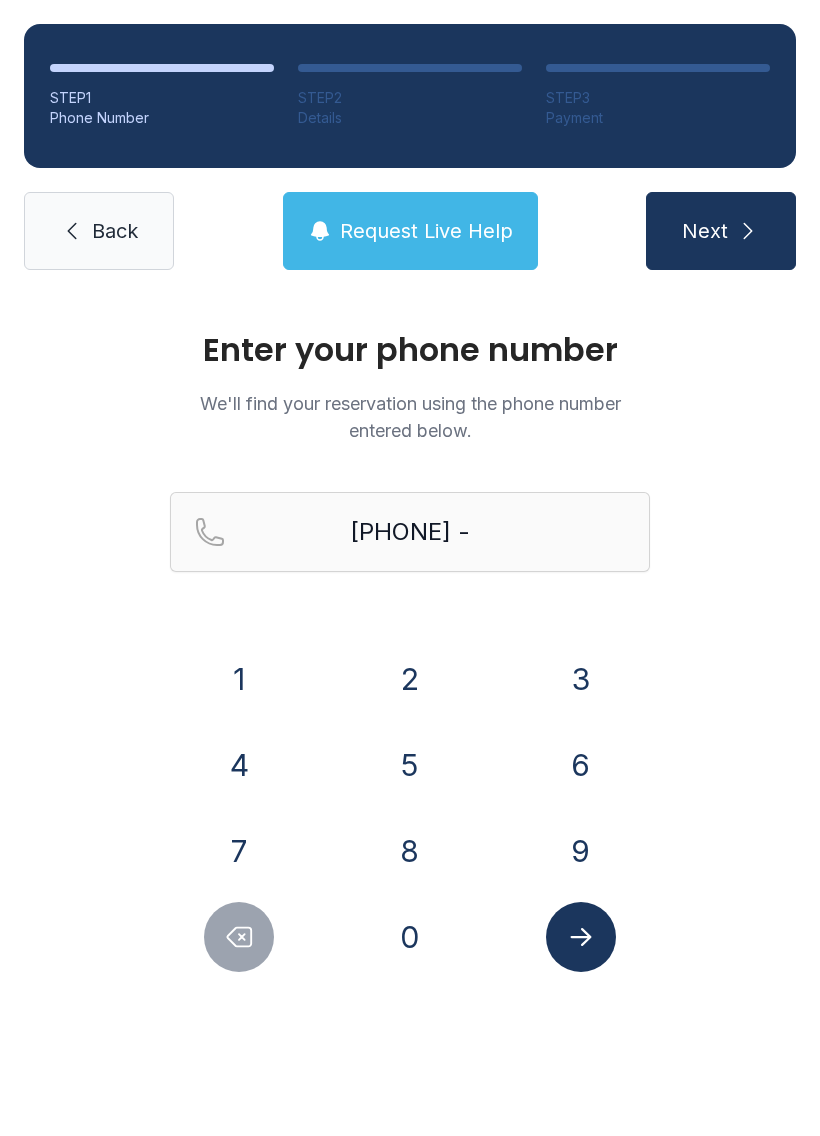 click on "1" at bounding box center [239, 679] 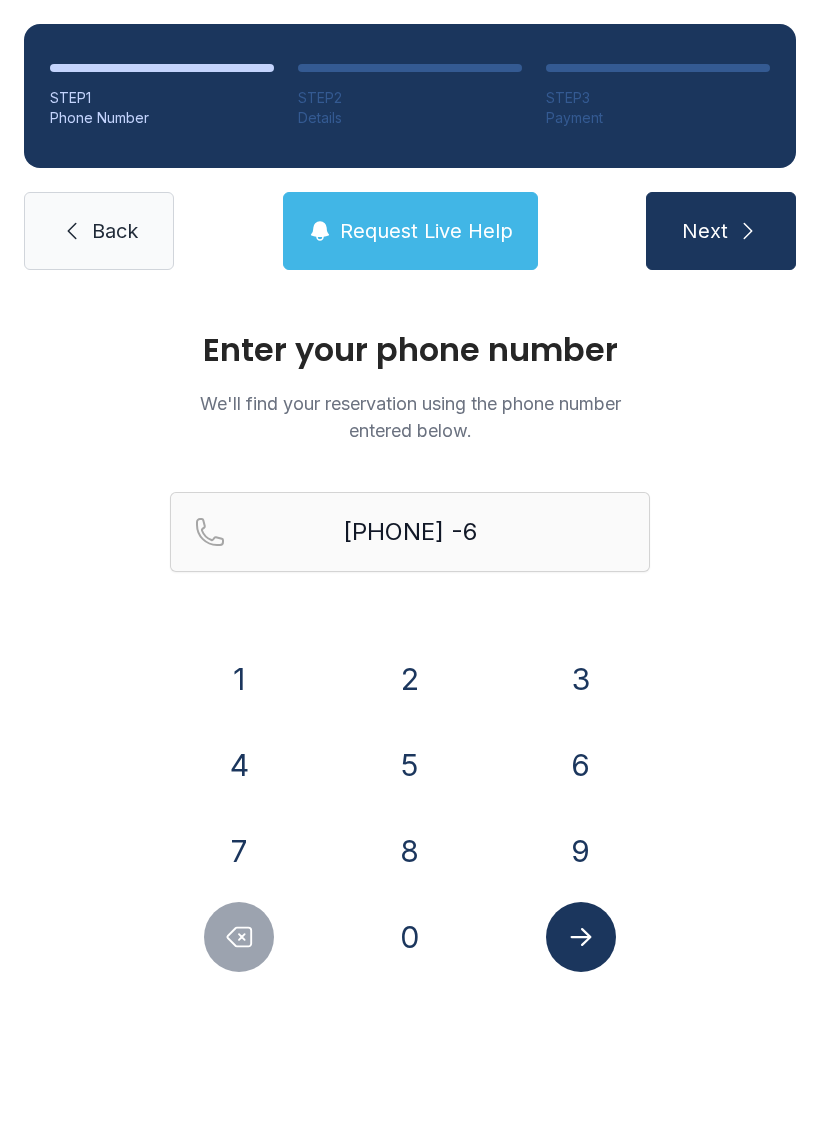 click on "0" at bounding box center [239, 679] 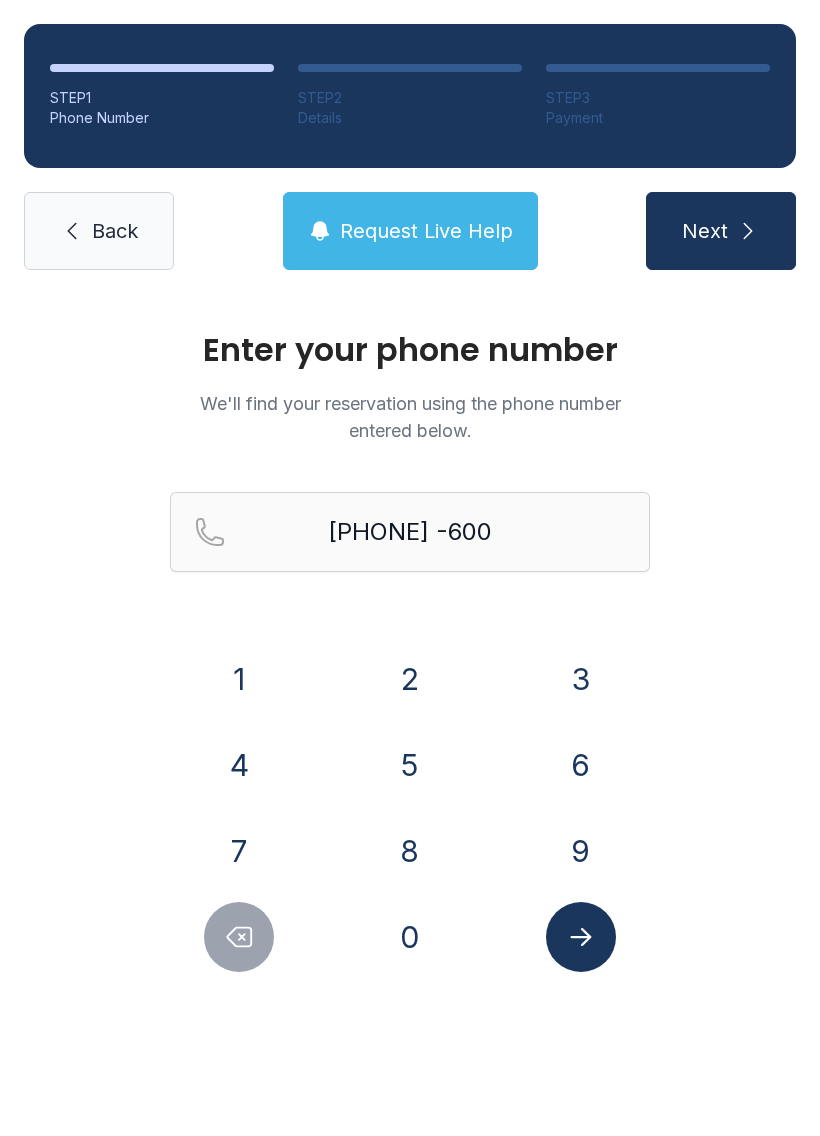 click on "2" at bounding box center (239, 679) 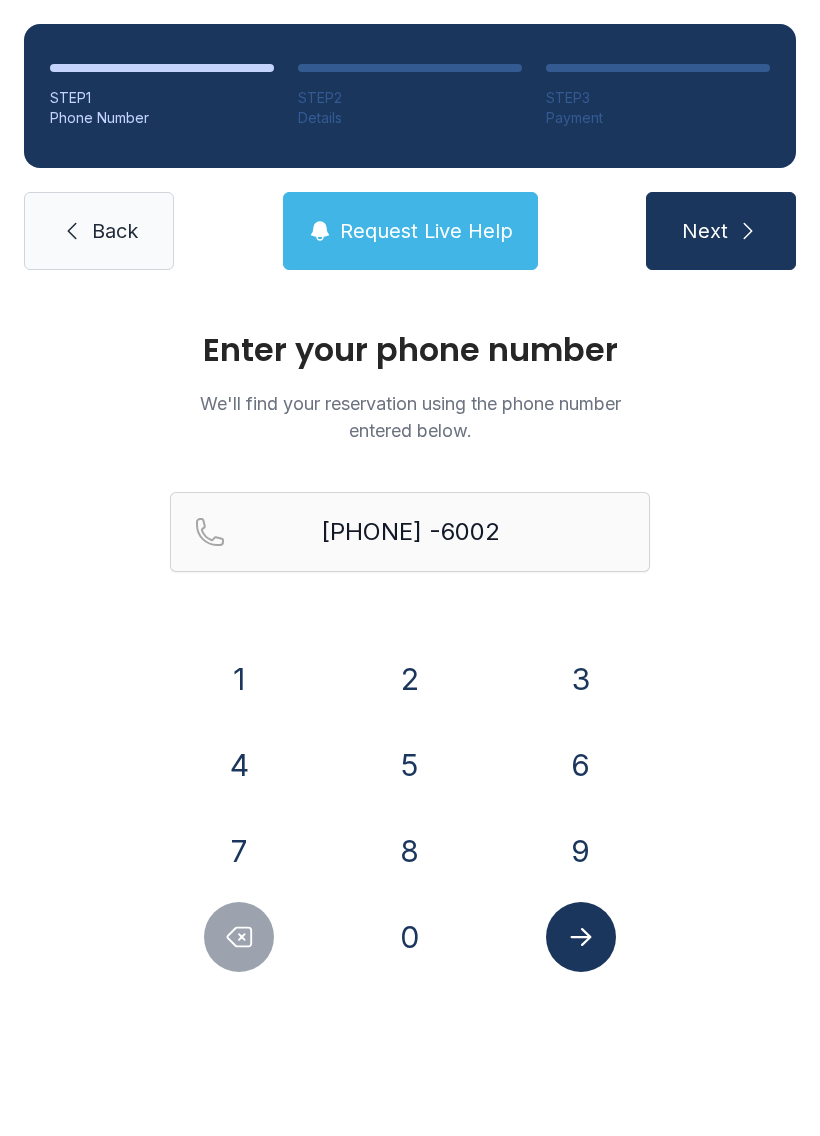 click at bounding box center (580, 937) 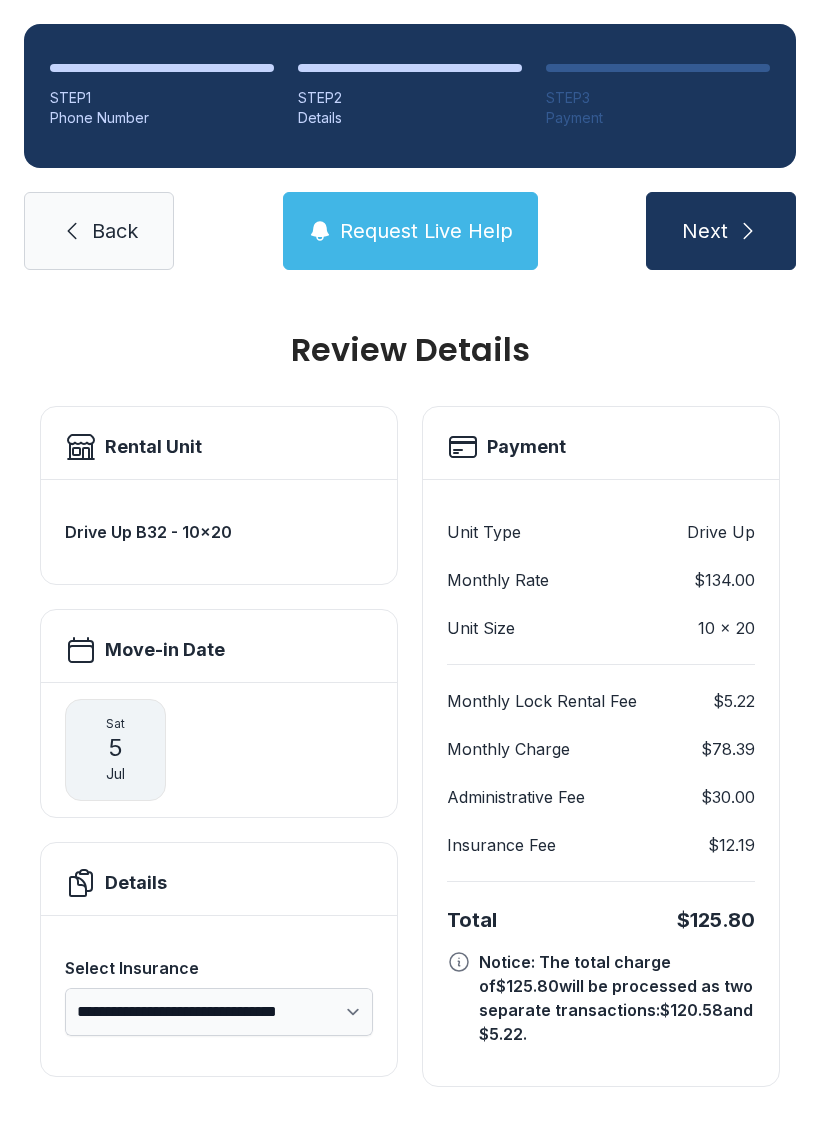 click at bounding box center [748, 231] 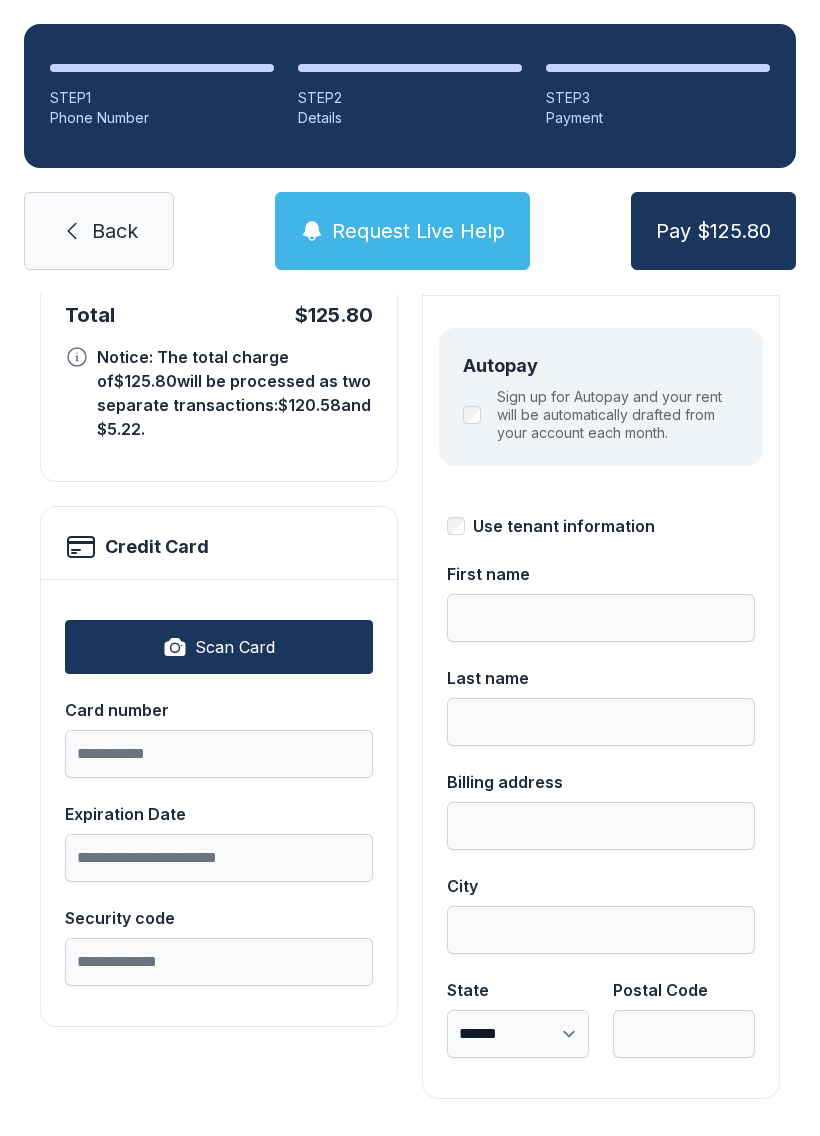 scroll, scrollTop: 218, scrollLeft: 0, axis: vertical 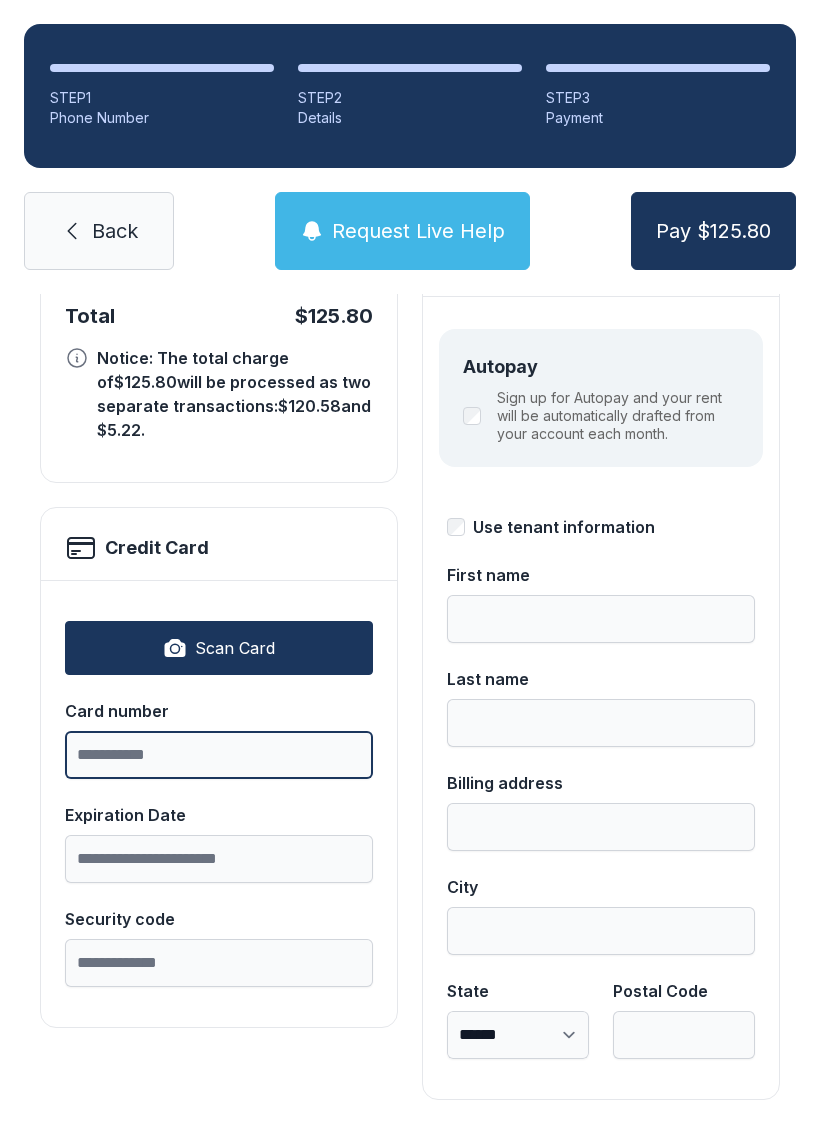 click on "Card number" at bounding box center [219, 755] 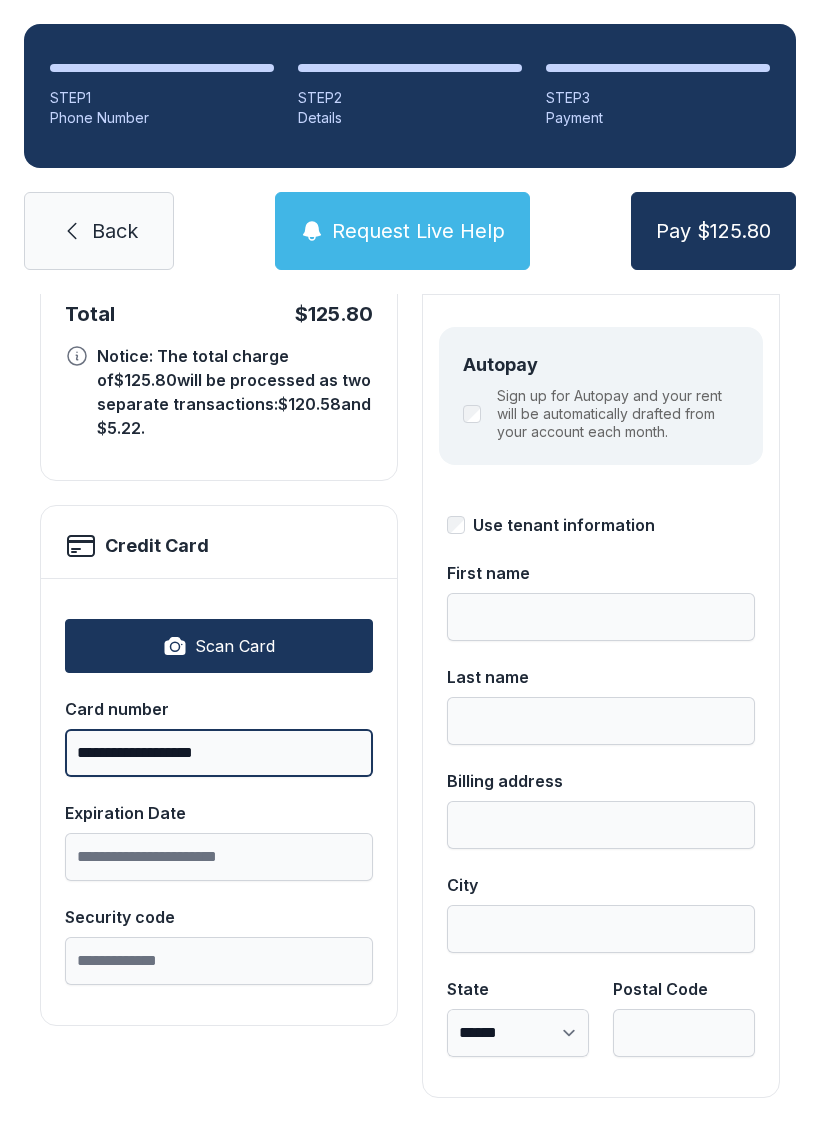 scroll, scrollTop: 218, scrollLeft: 0, axis: vertical 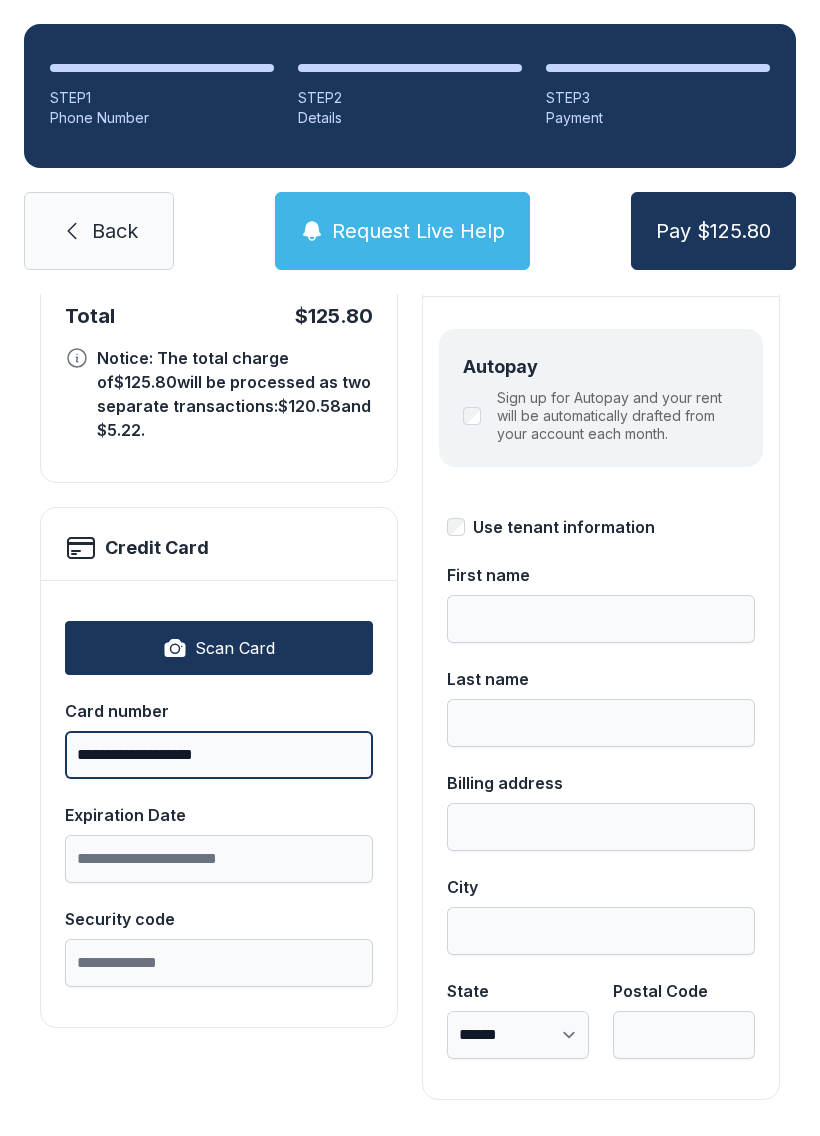 type on "**********" 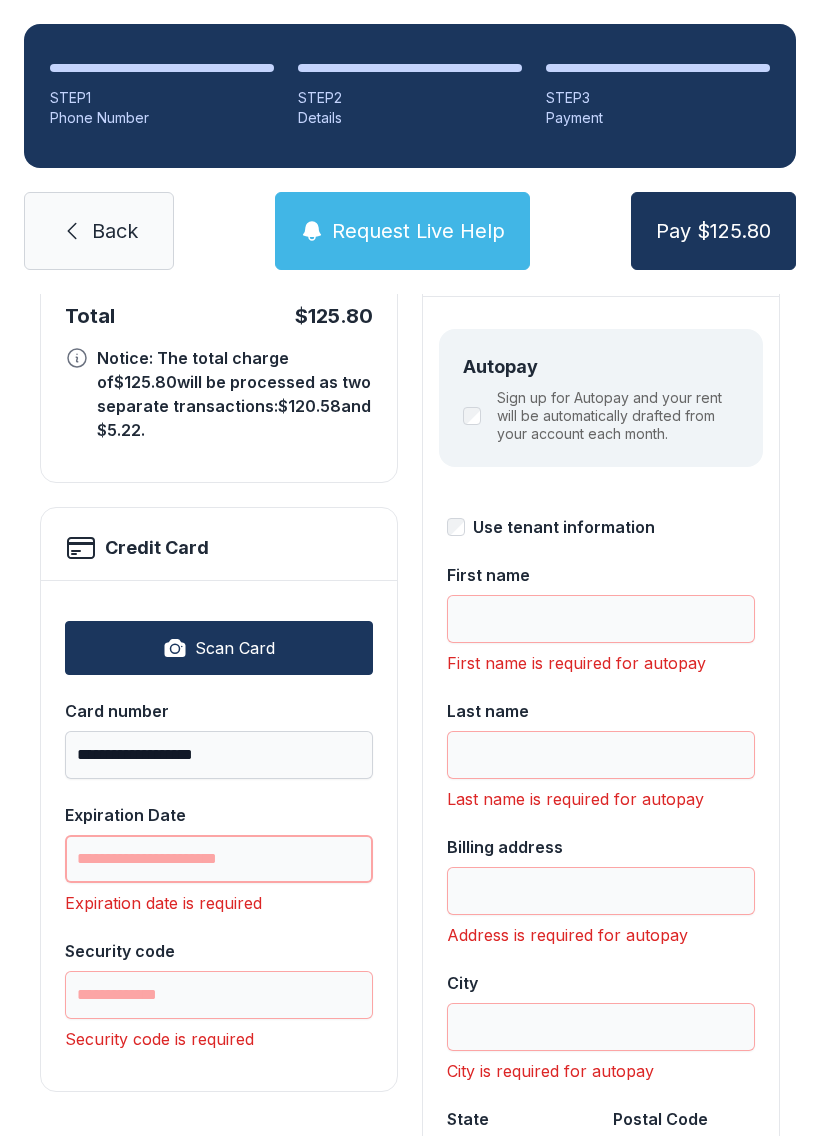 scroll, scrollTop: 44, scrollLeft: 0, axis: vertical 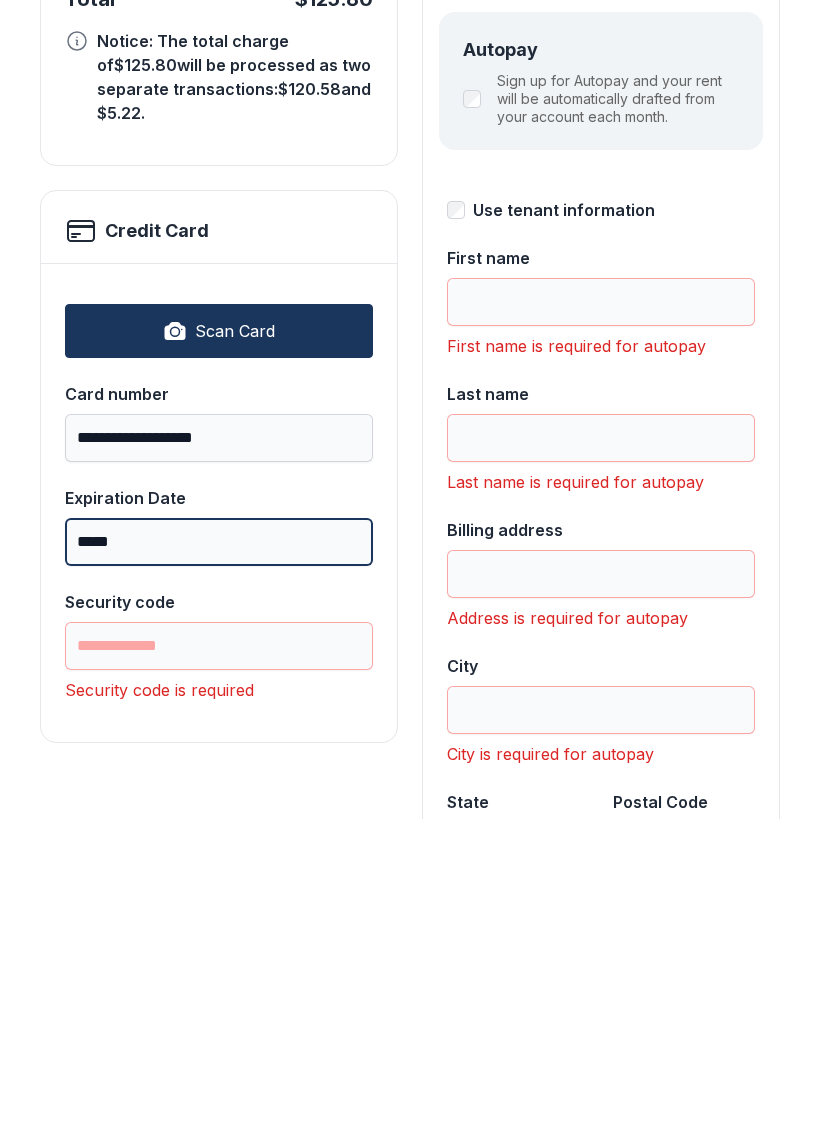 type on "*****" 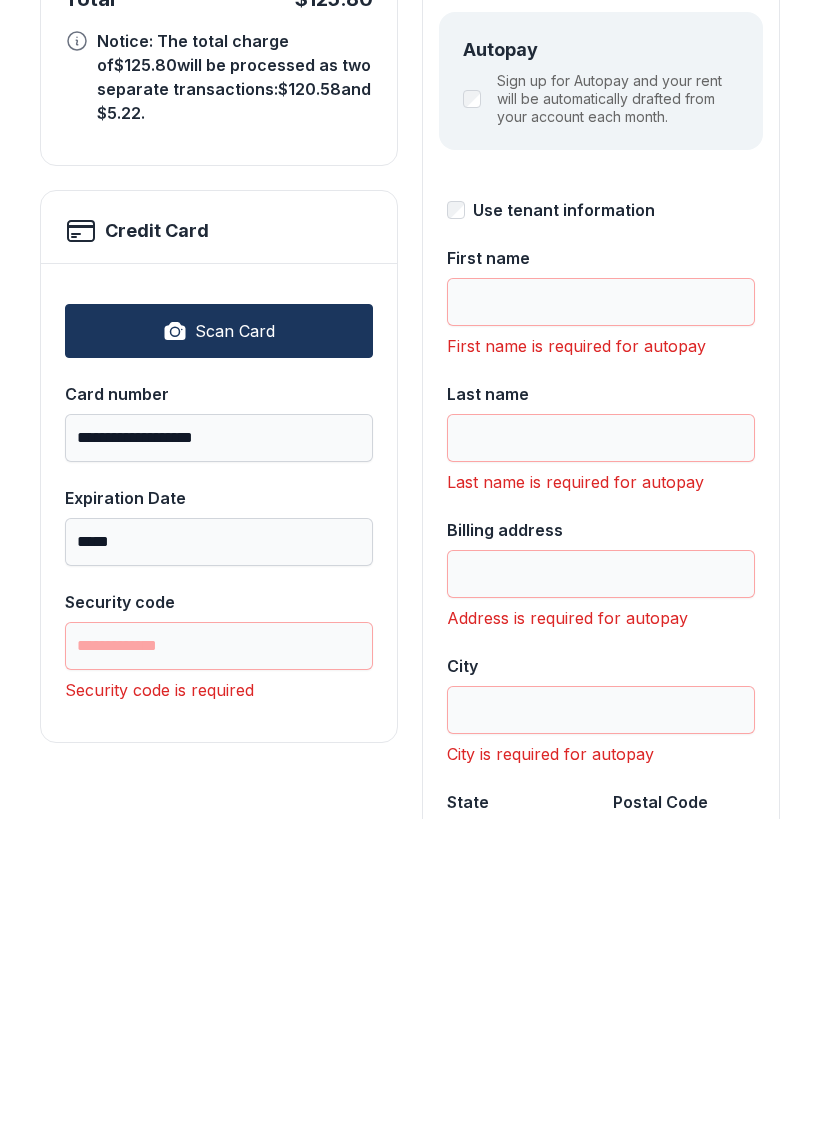 click on "Security code" at bounding box center (219, 963) 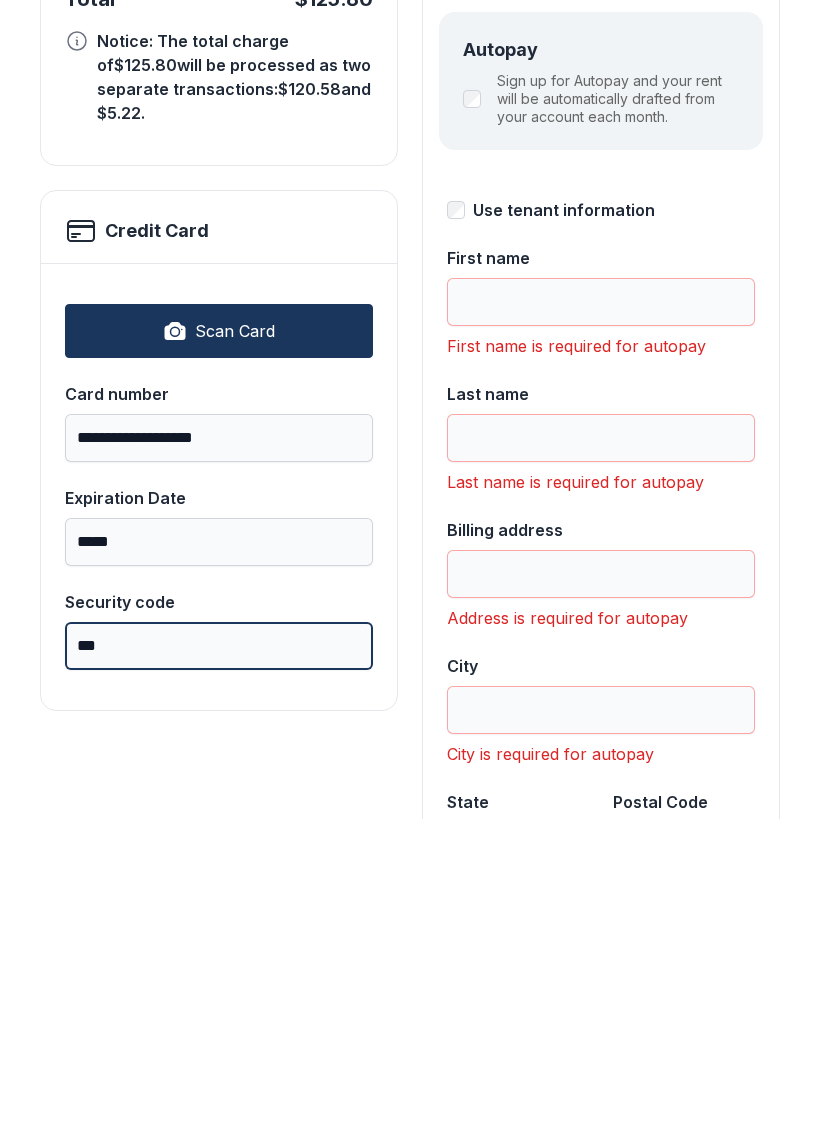 type on "***" 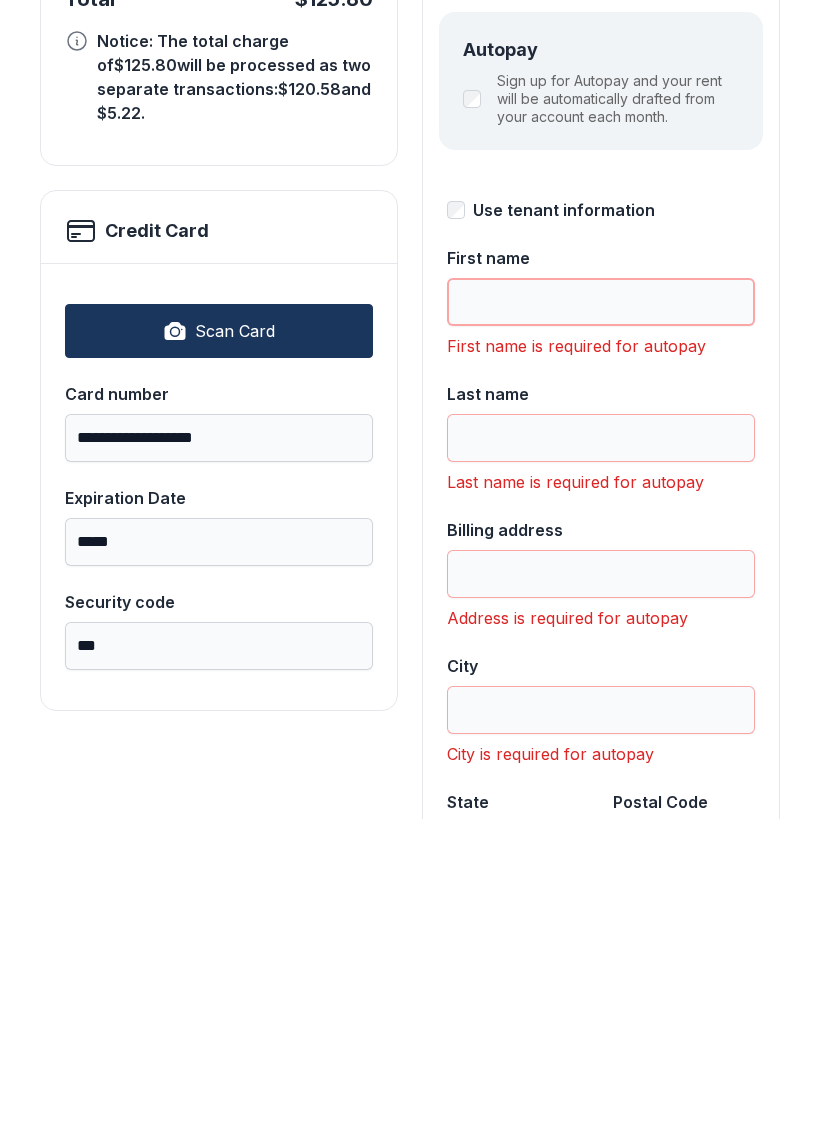 click on "First name" at bounding box center (601, 619) 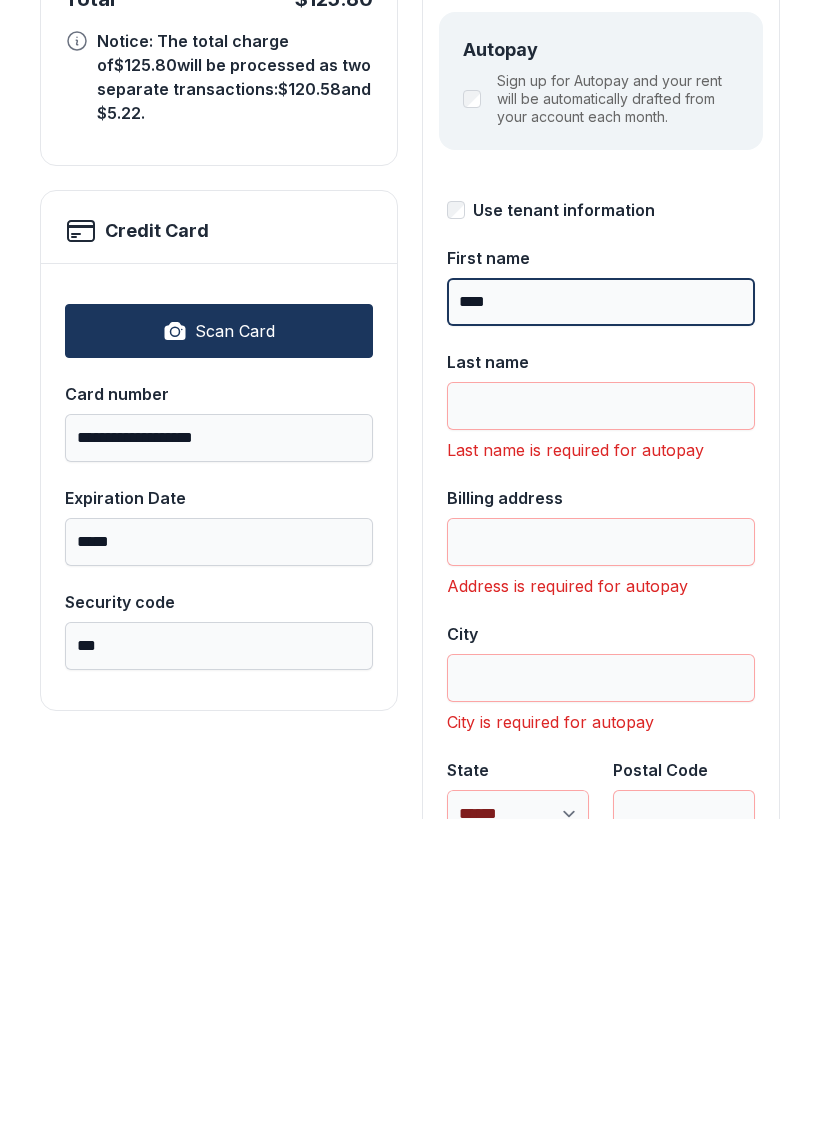 type on "****" 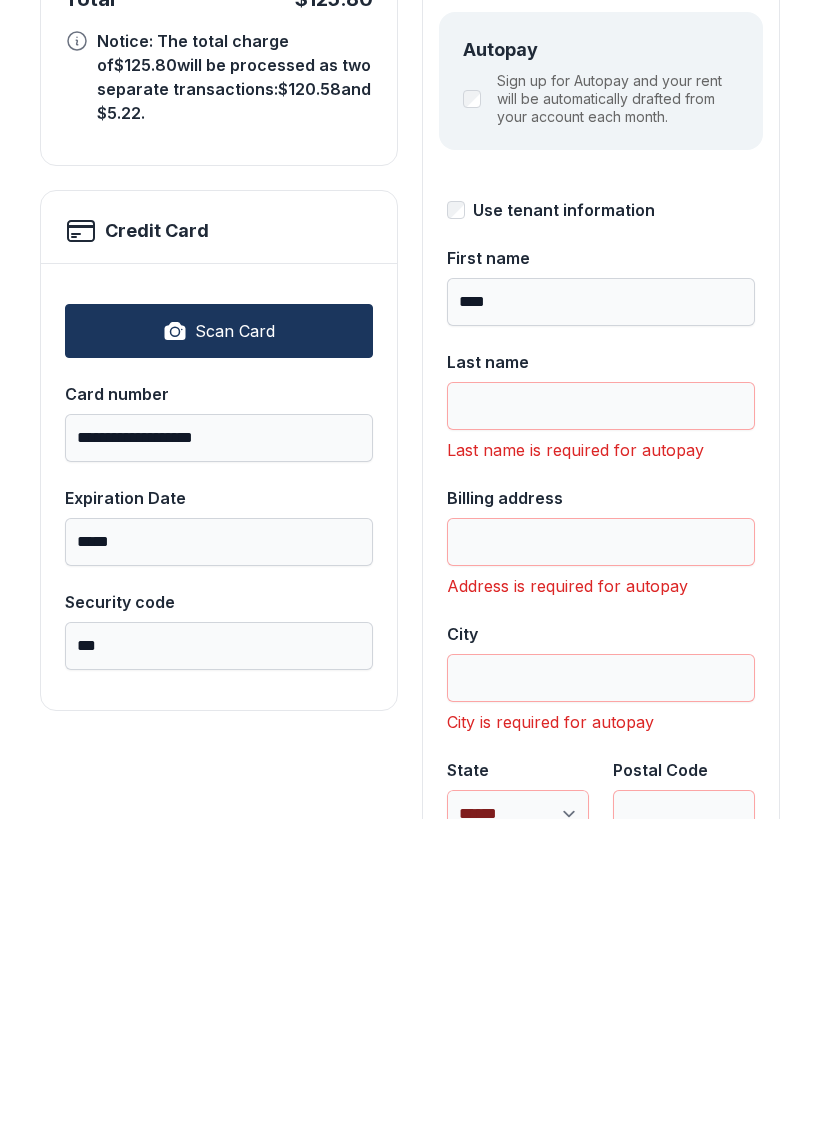 click on "Last name" at bounding box center (601, 723) 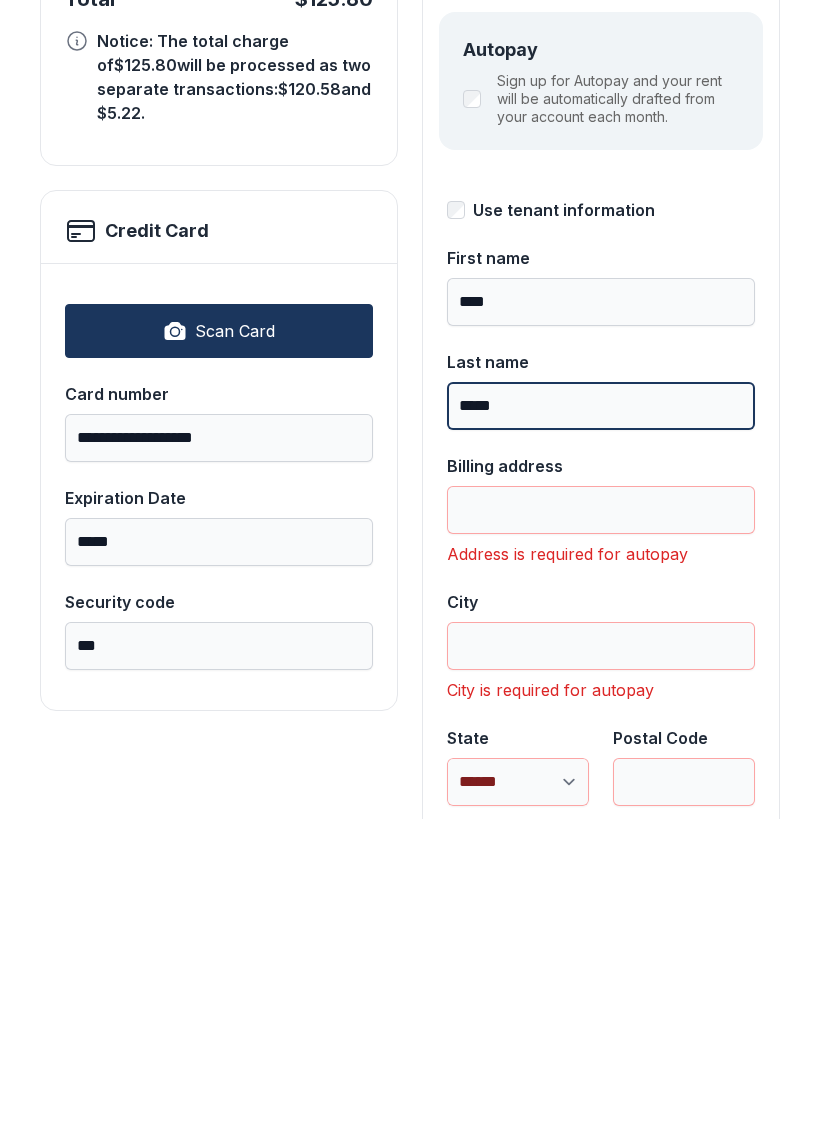 type on "*****" 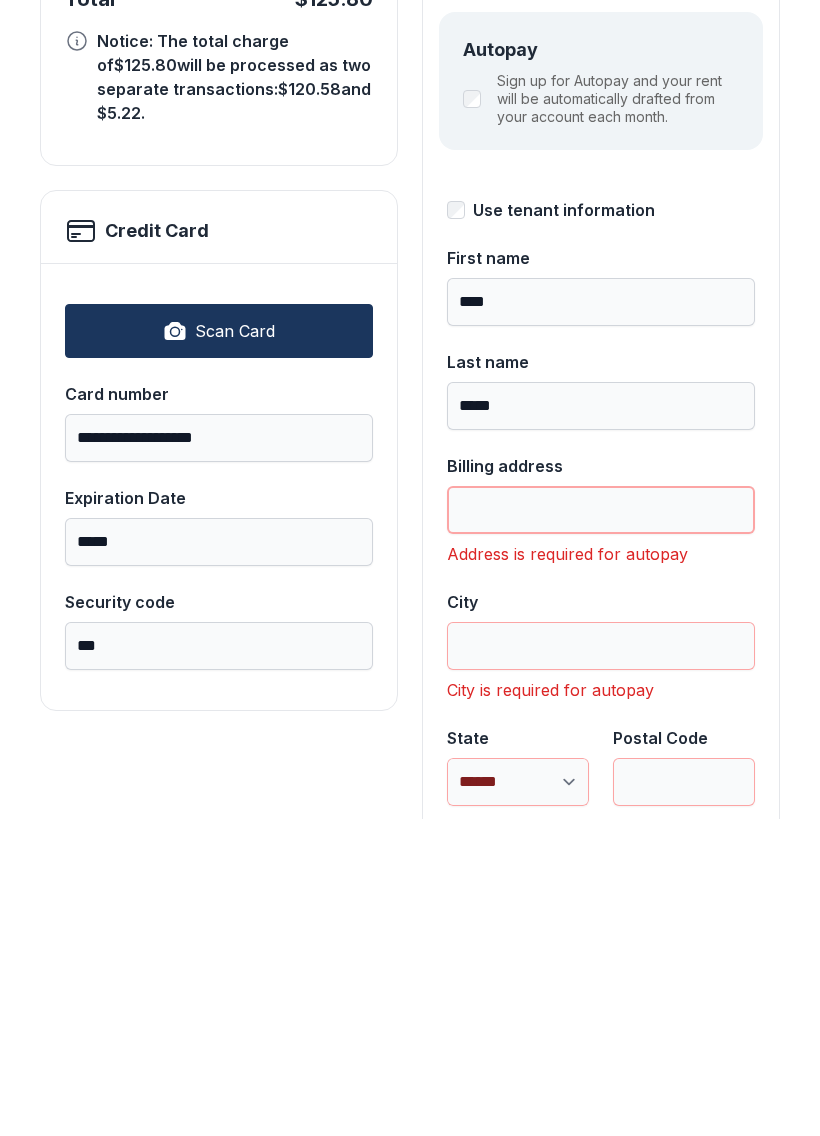 click on "Billing address" at bounding box center [601, 827] 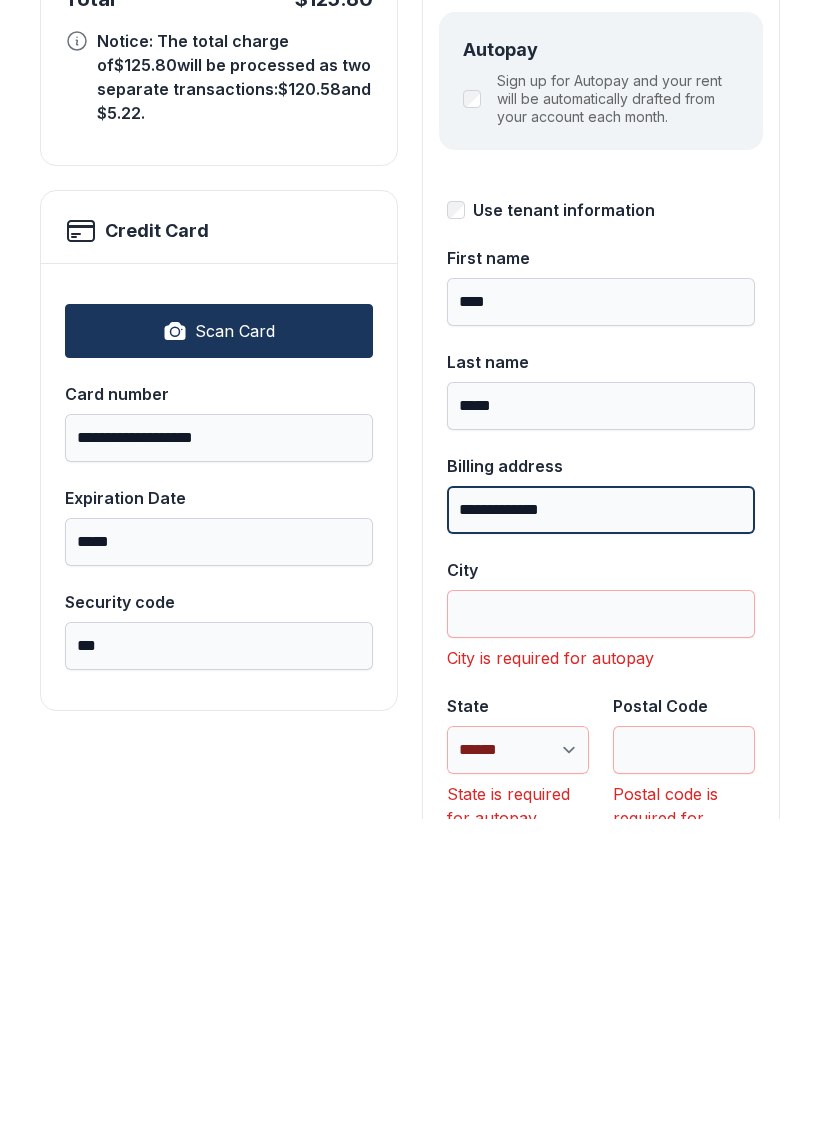 type on "**********" 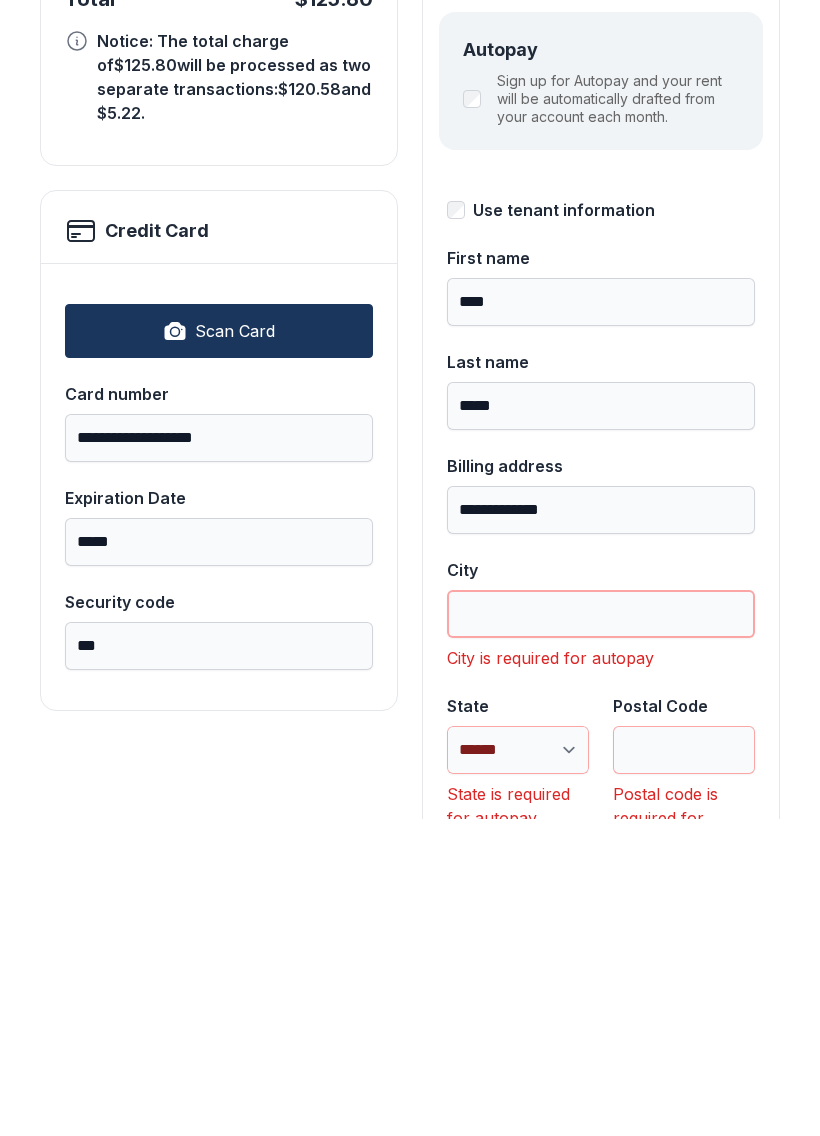 click on "City" at bounding box center [601, 931] 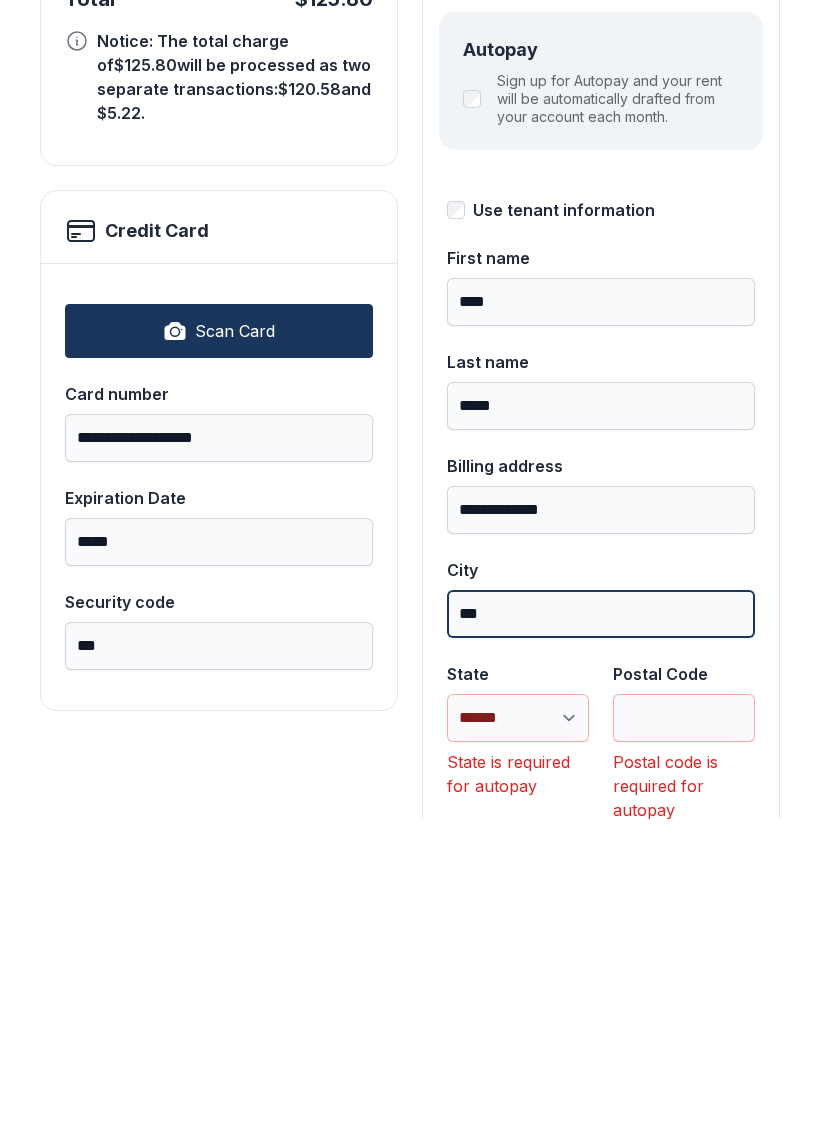 click on "Pay $125.80" at bounding box center [713, 231] 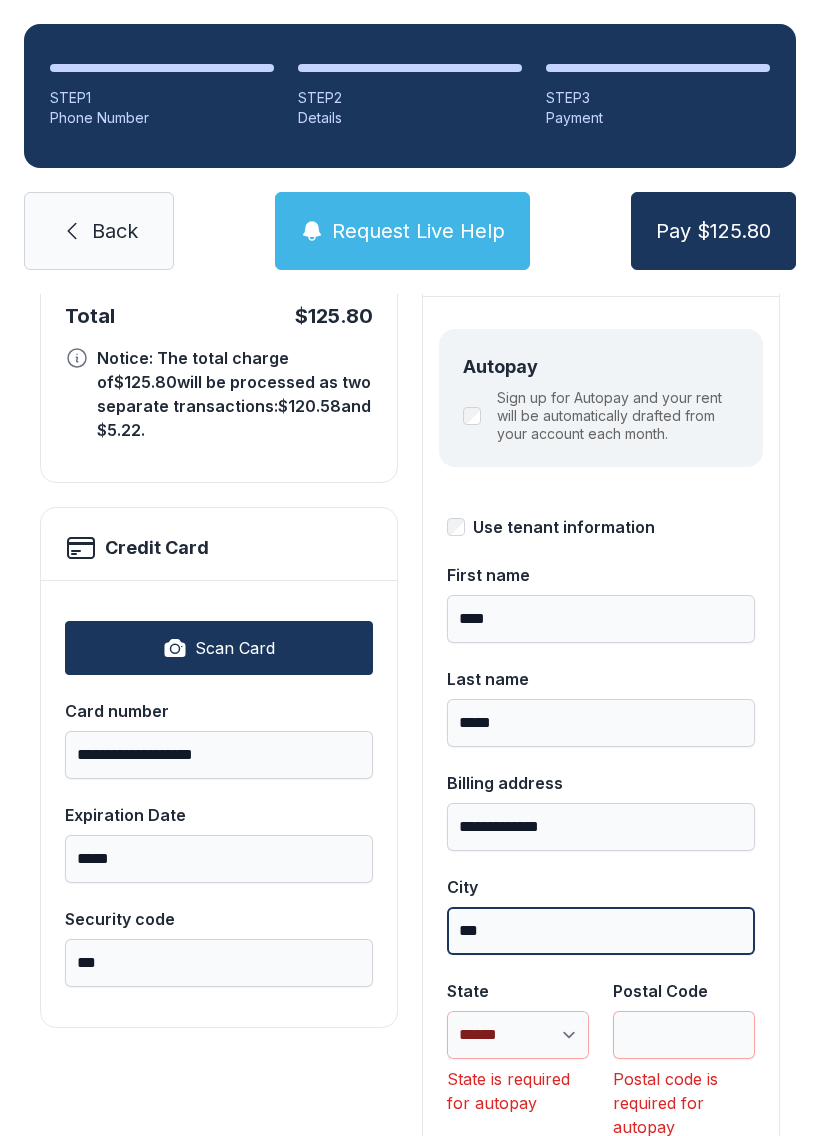 click on "***" at bounding box center [601, 931] 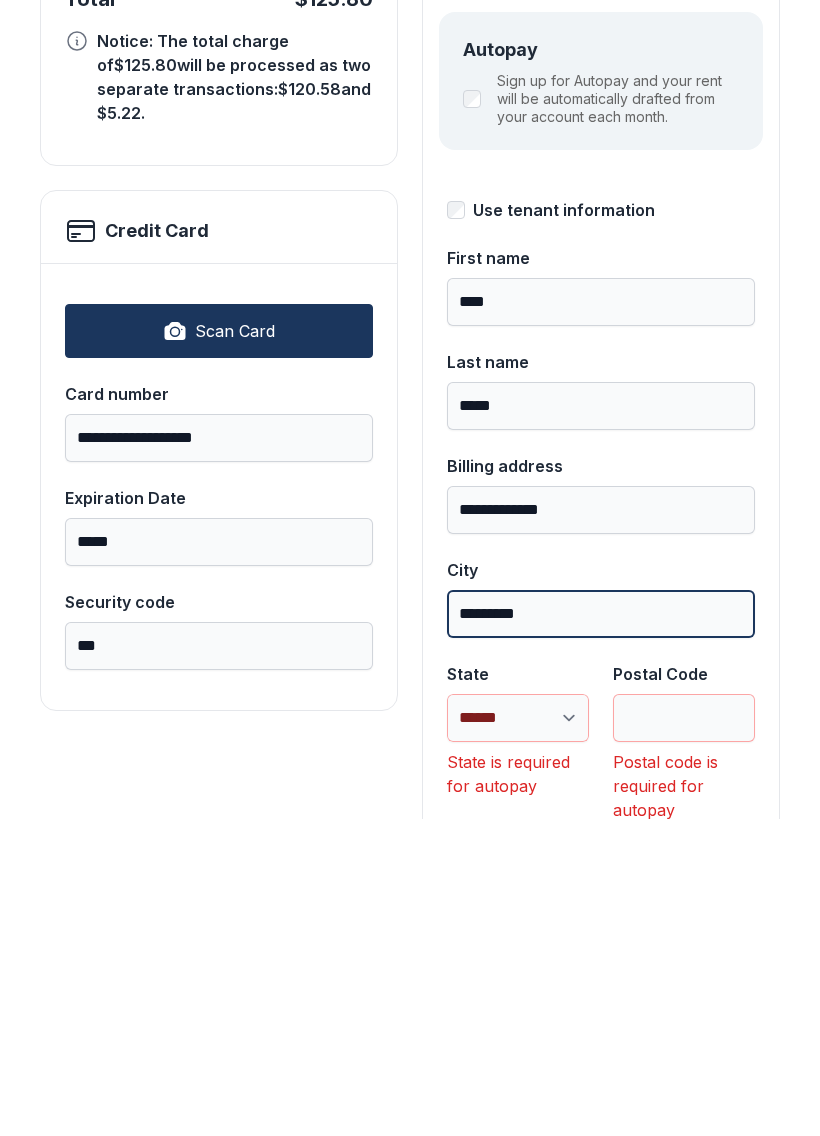 type on "*********" 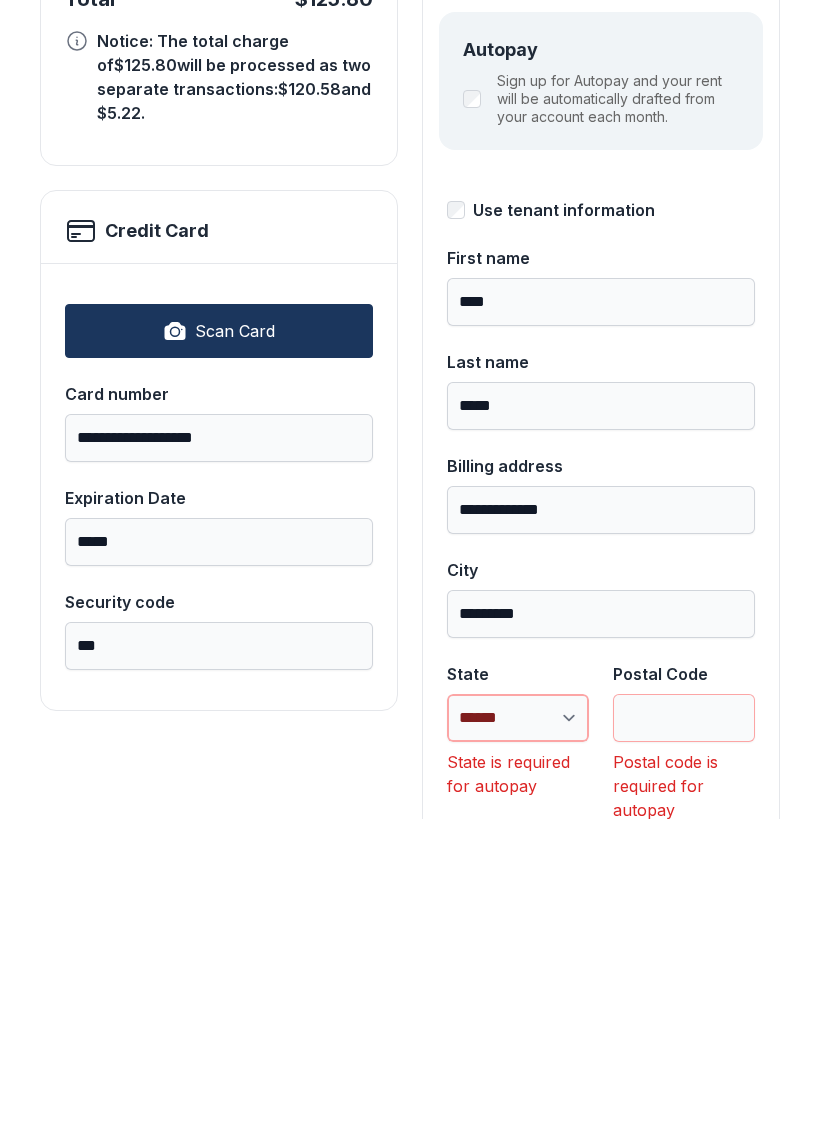 click on "**********" at bounding box center [518, 1035] 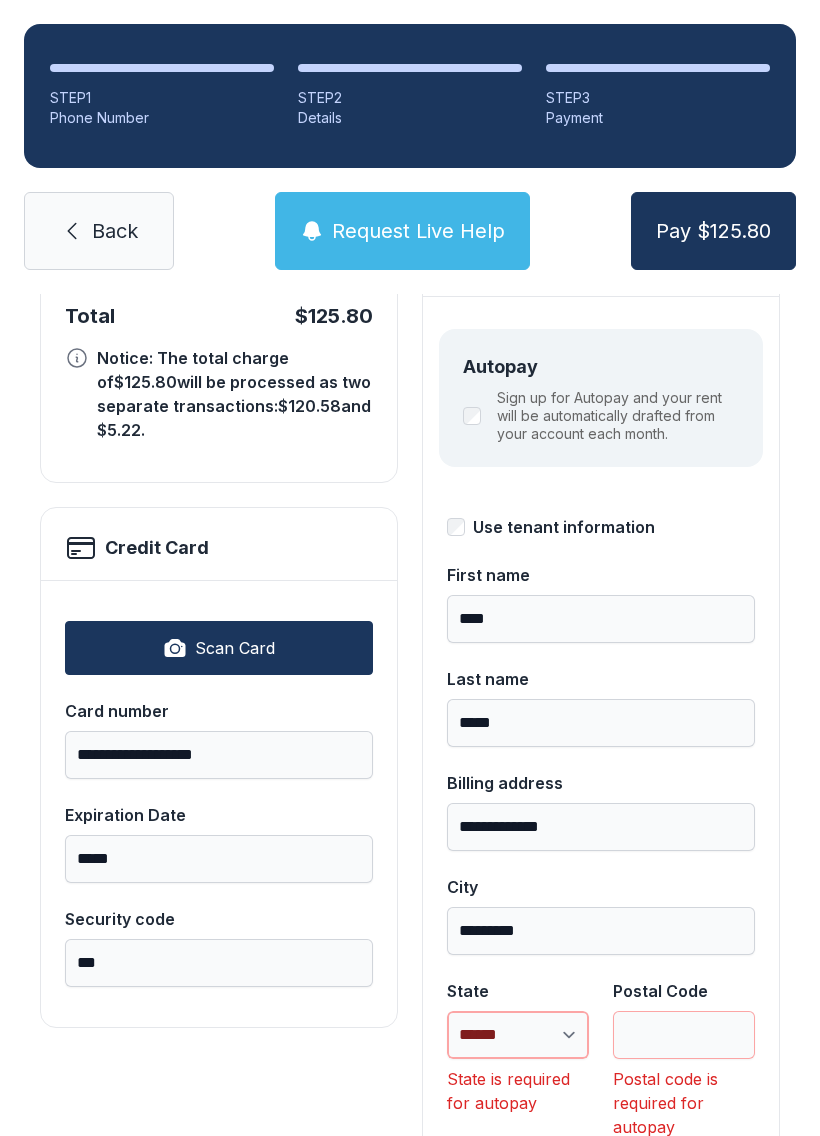 select on "**" 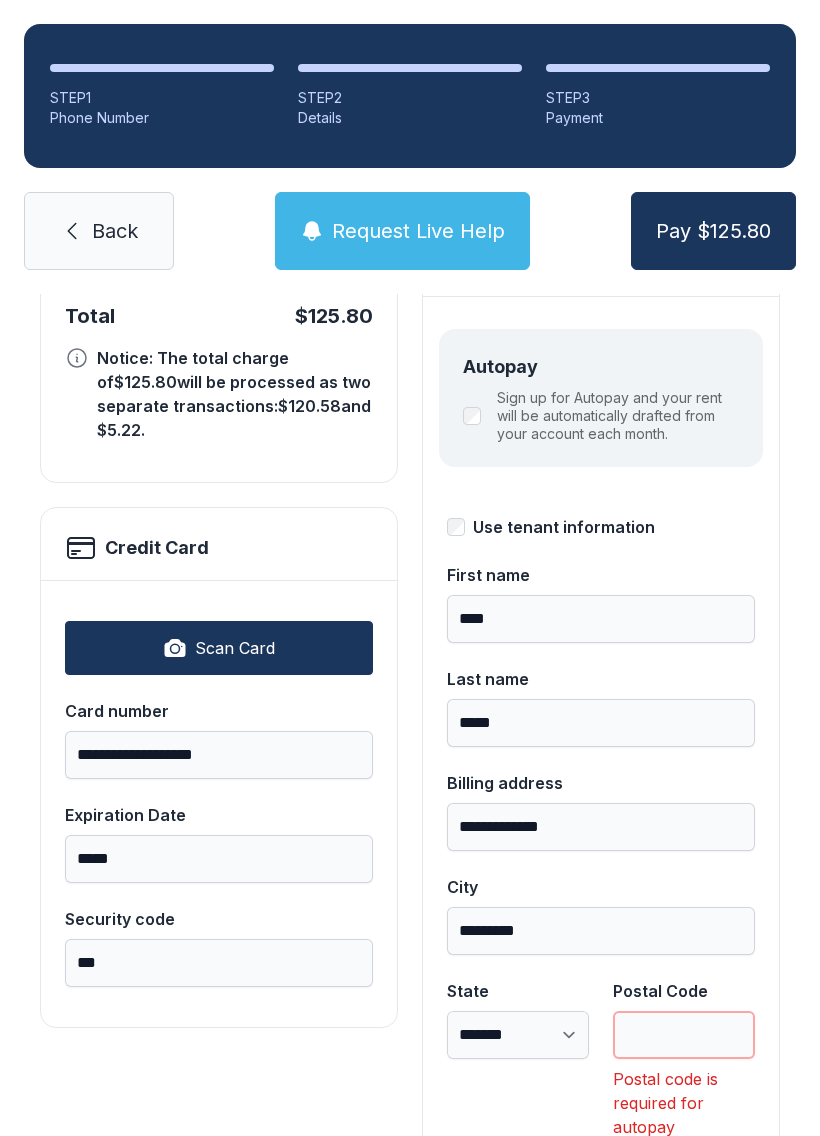 click on "Postal Code" at bounding box center (684, 1035) 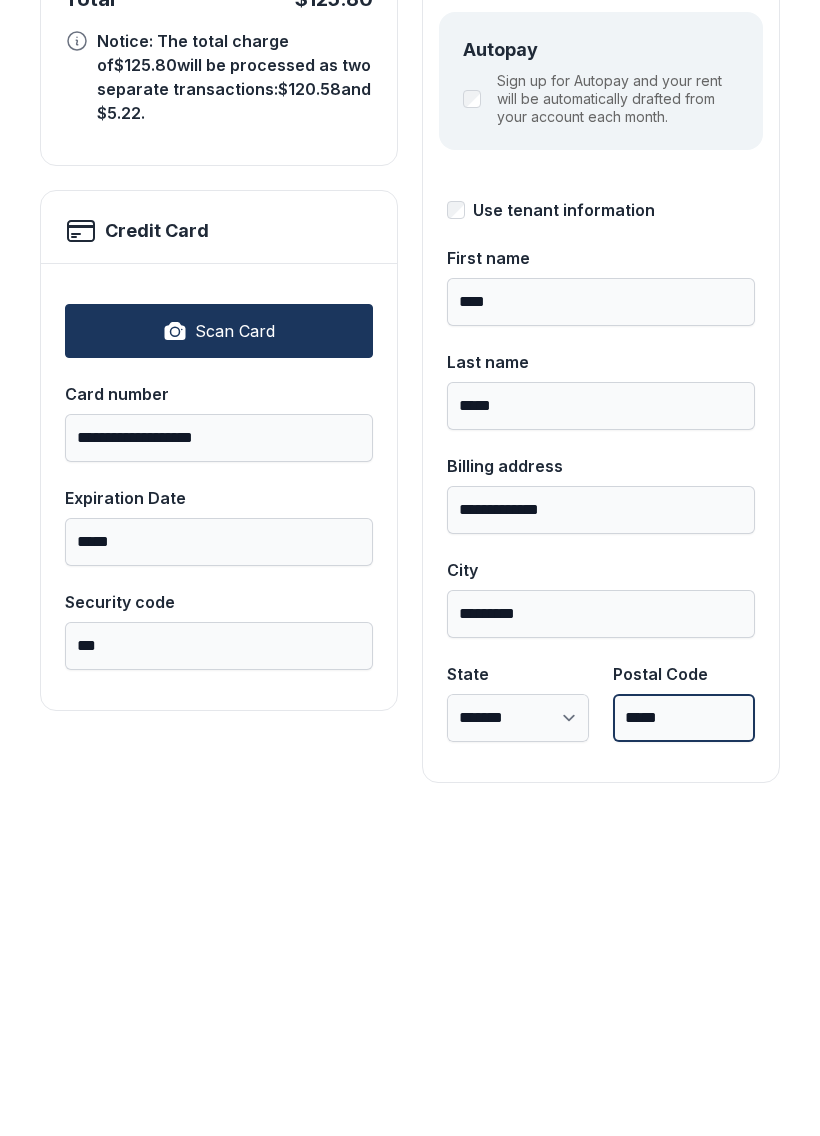 type on "*****" 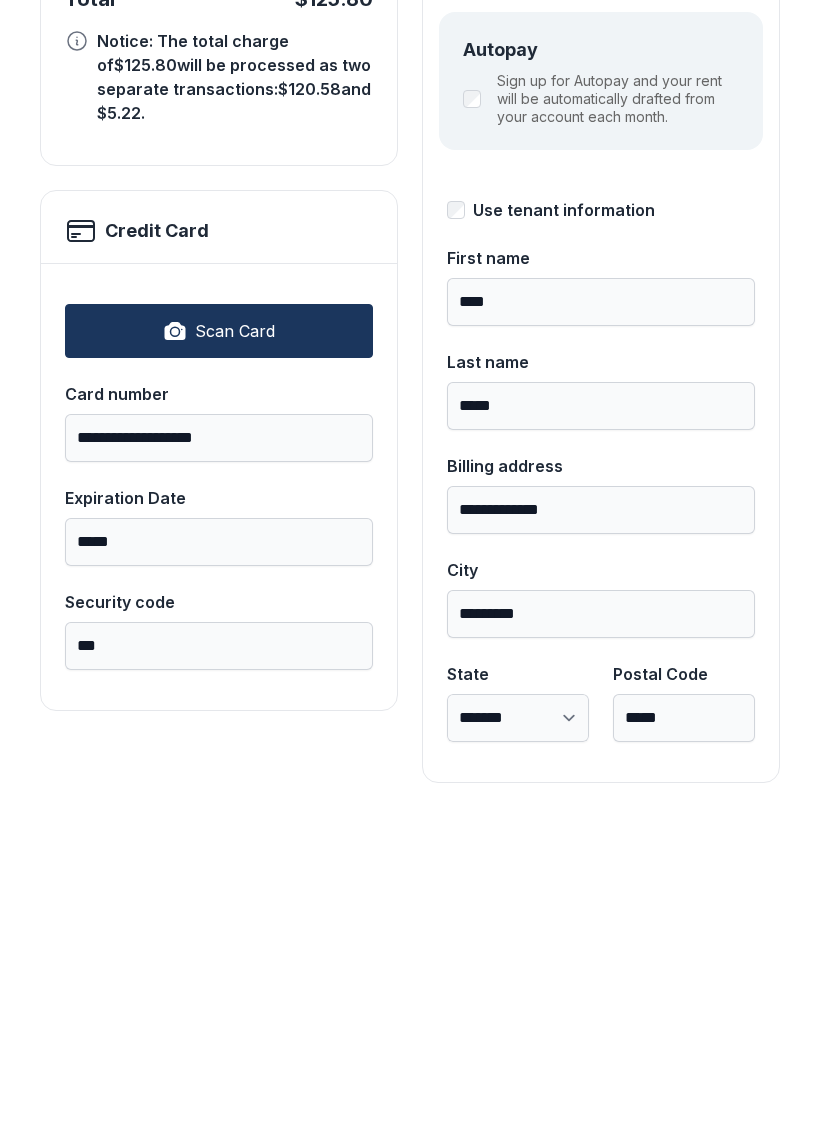 click on "**********" at bounding box center (410, 628) 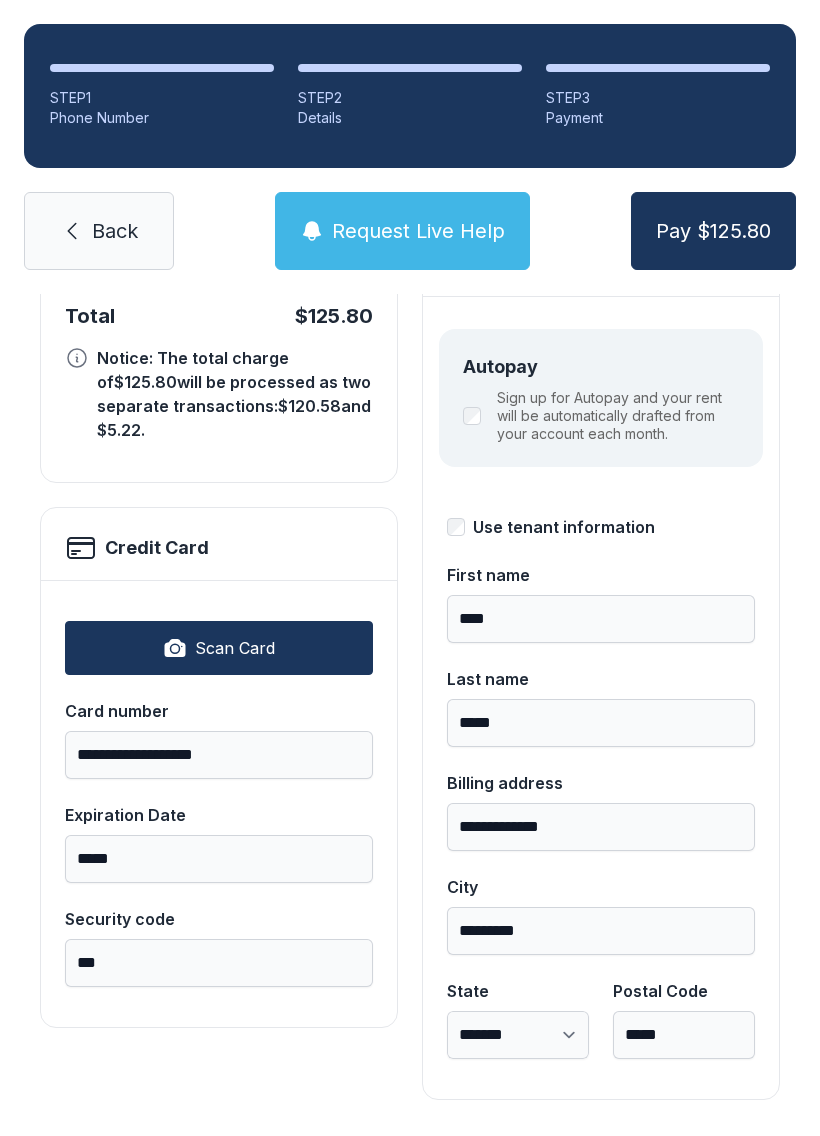 click on "Pay $125.80" at bounding box center (713, 231) 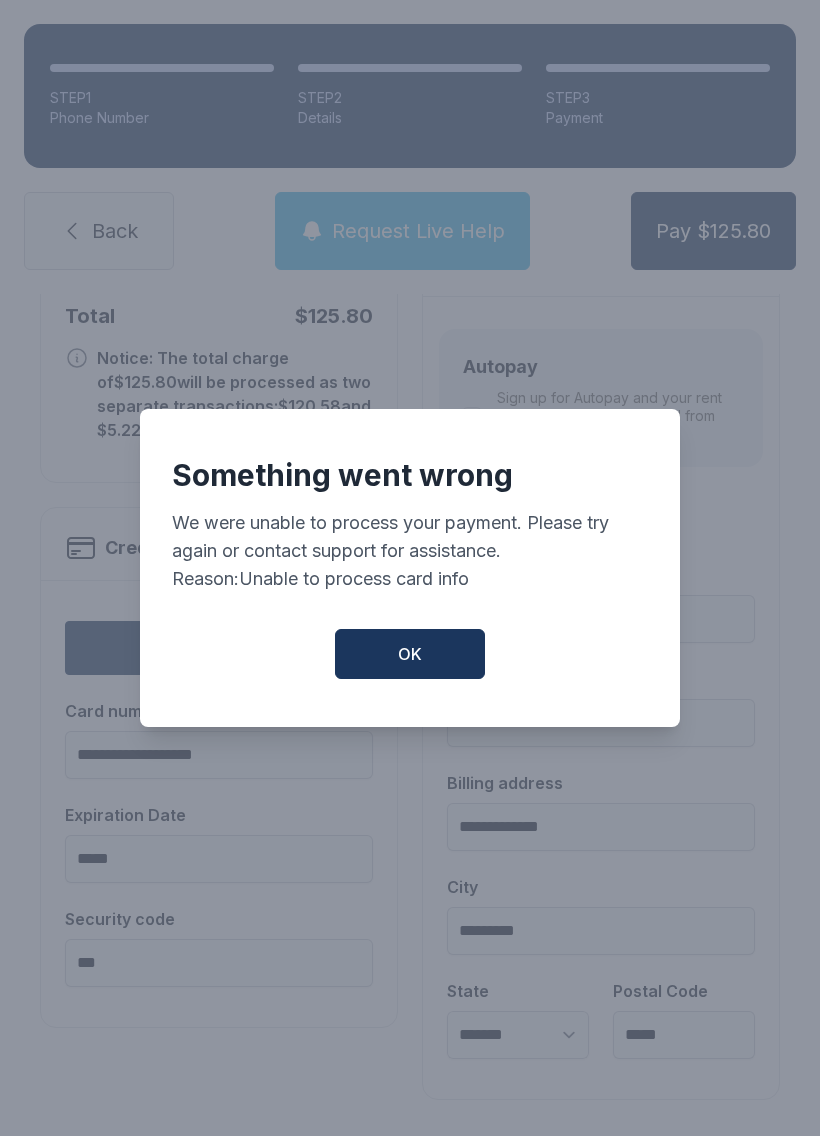 click on "OK" at bounding box center (410, 654) 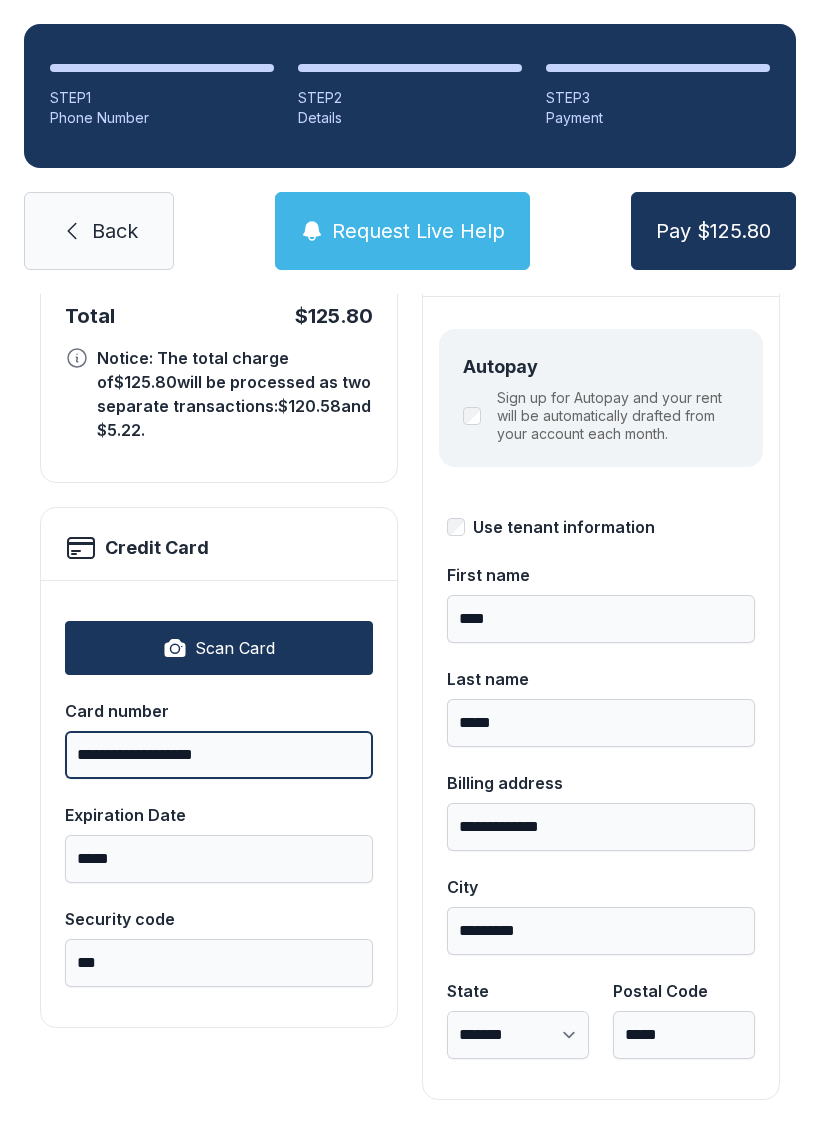 click on "**********" at bounding box center [219, 755] 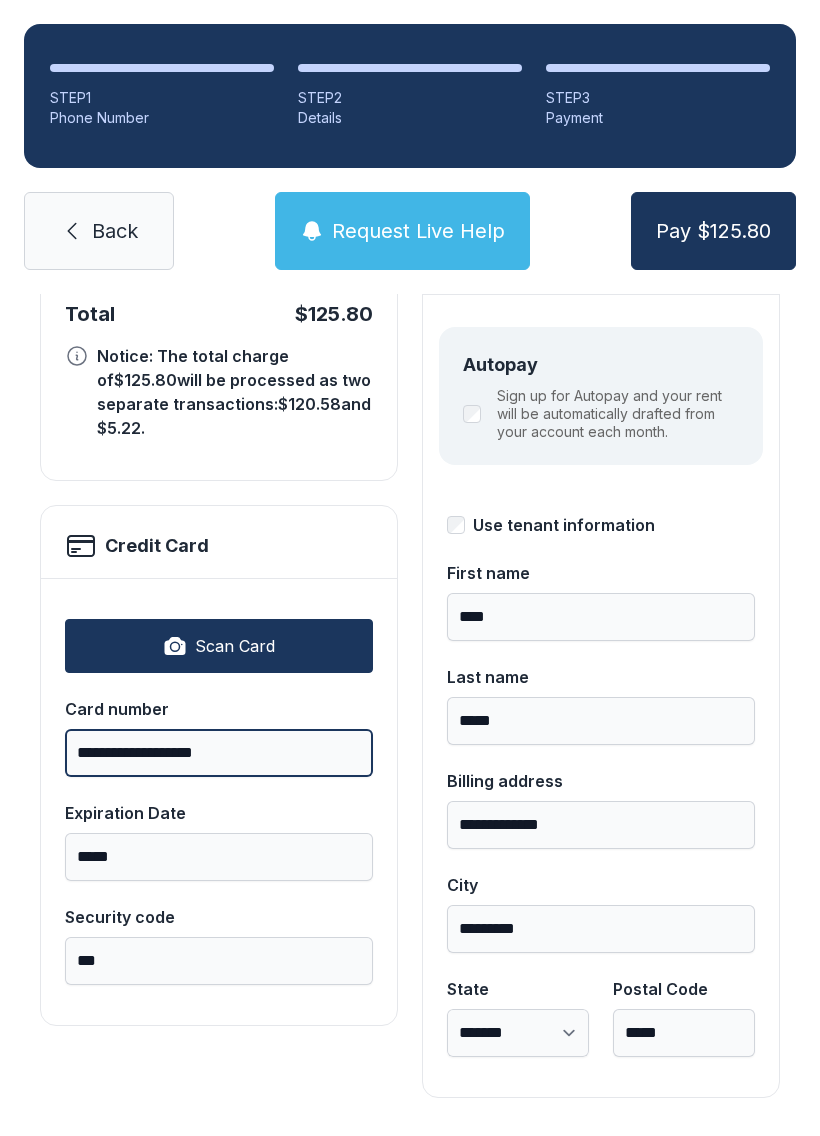 scroll, scrollTop: 218, scrollLeft: 0, axis: vertical 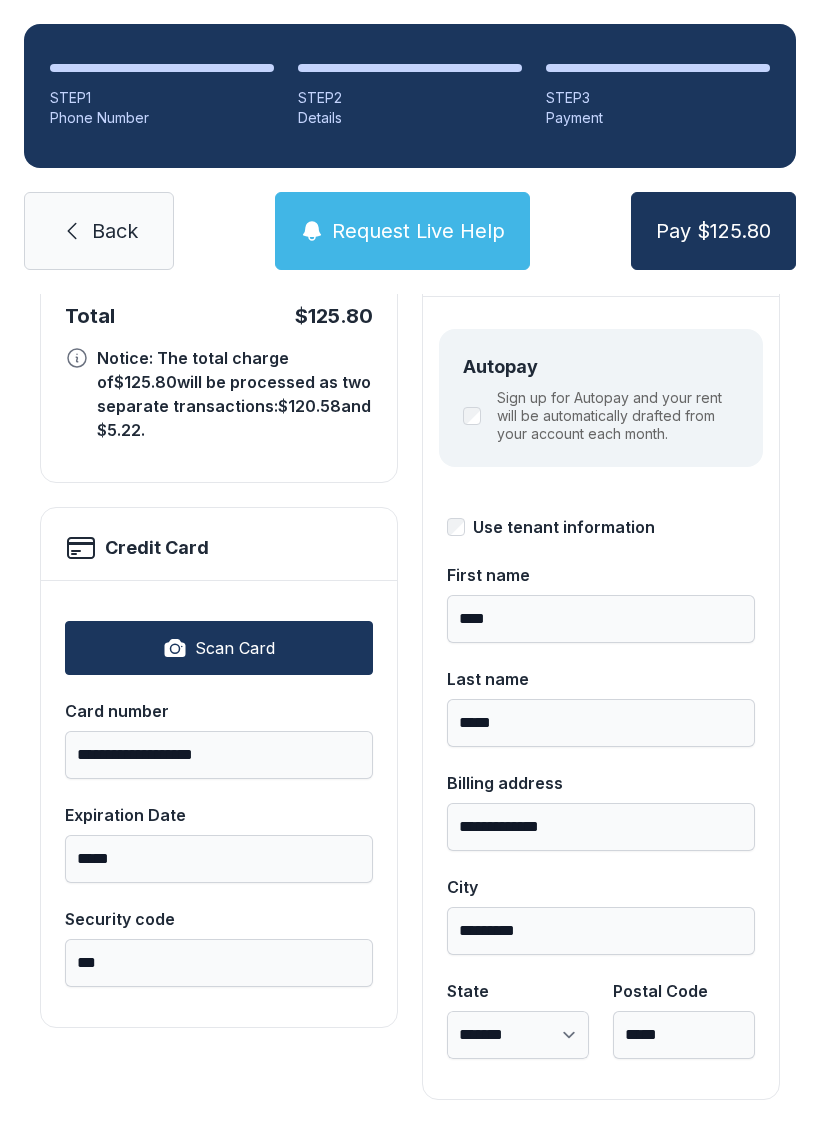 click on "Pay $125.80" at bounding box center (713, 231) 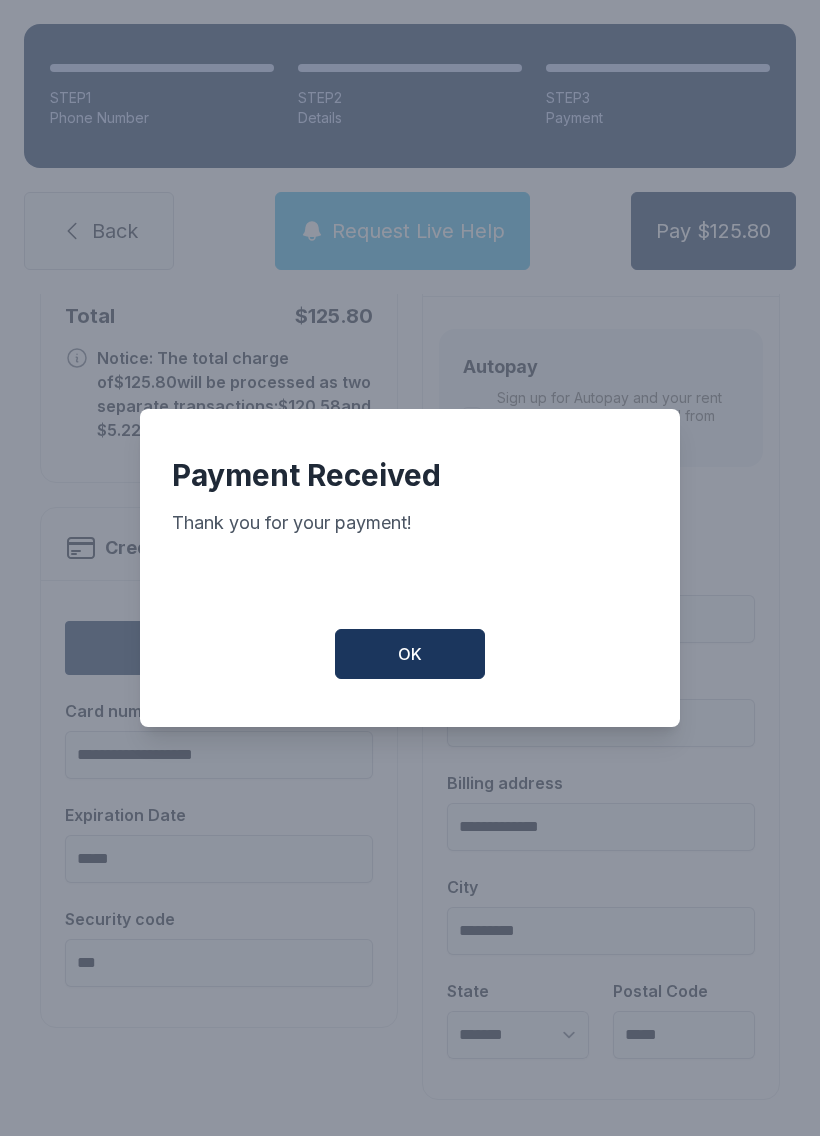click on "OK" at bounding box center [410, 654] 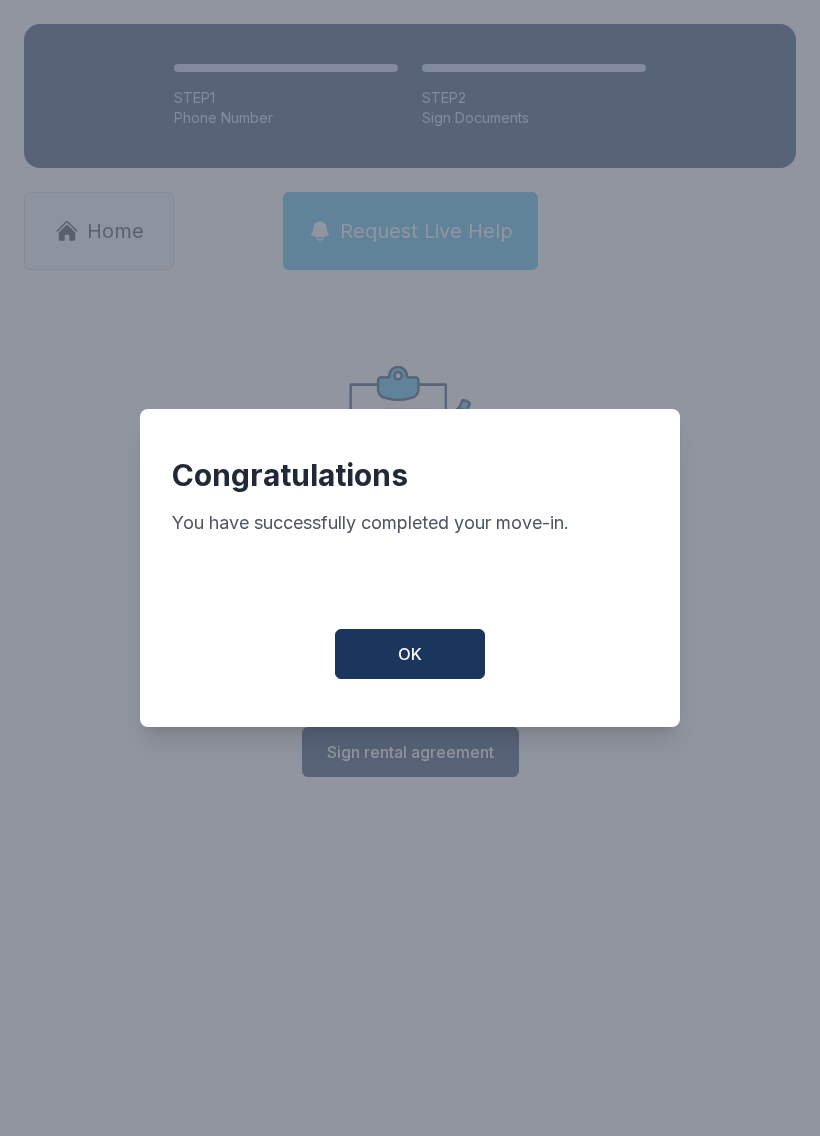 click on "OK" at bounding box center (410, 654) 